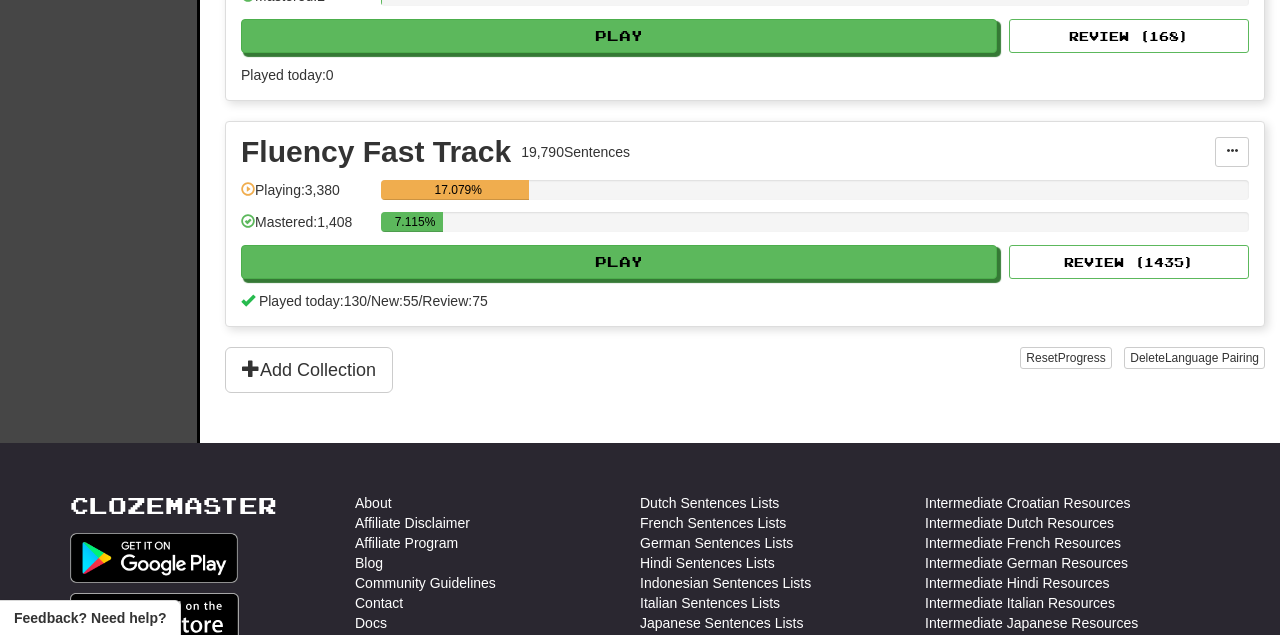 scroll, scrollTop: 624, scrollLeft: 0, axis: vertical 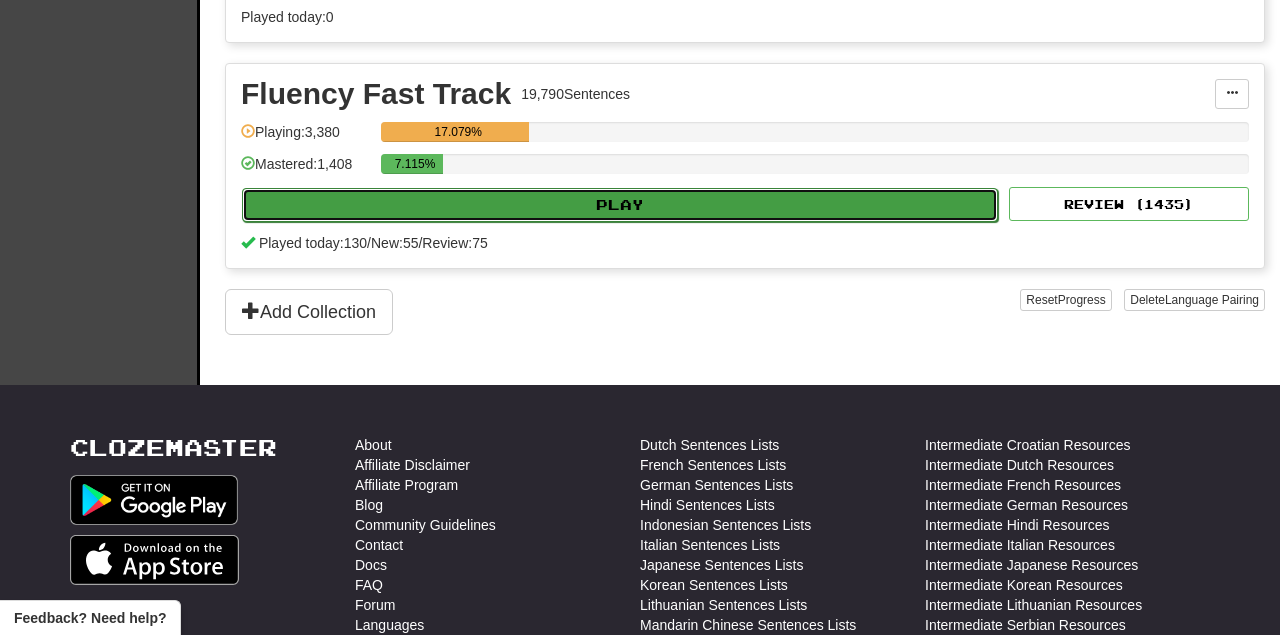 click on "Play" at bounding box center (620, 205) 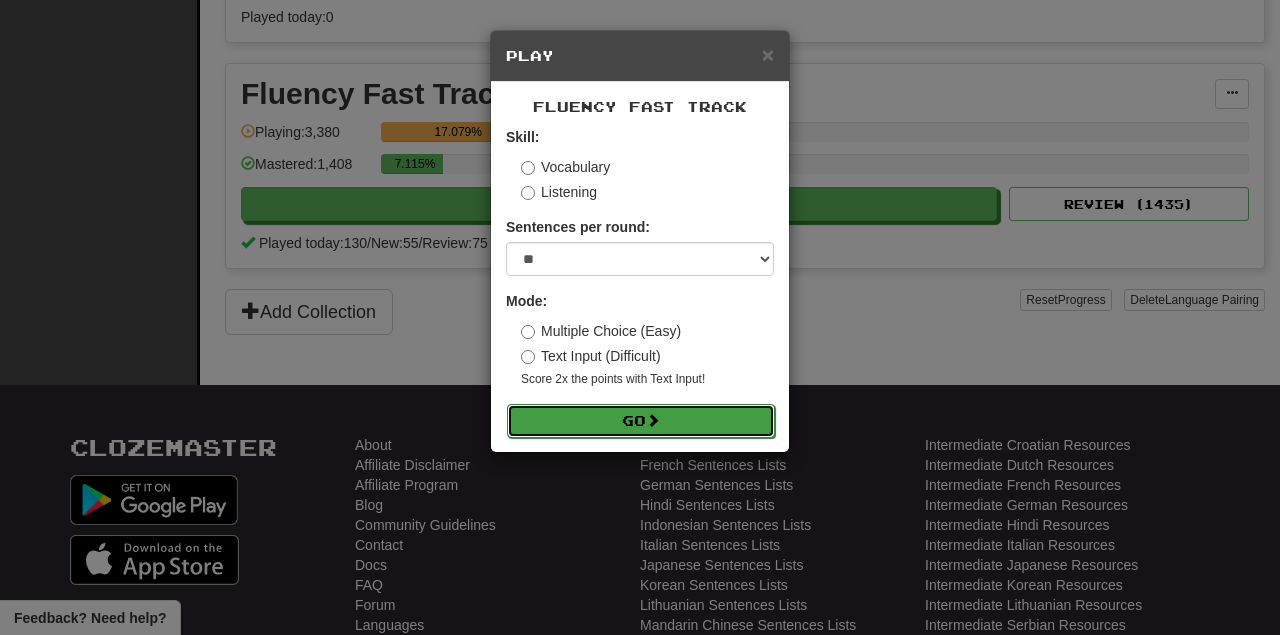 click on "Go" at bounding box center (641, 421) 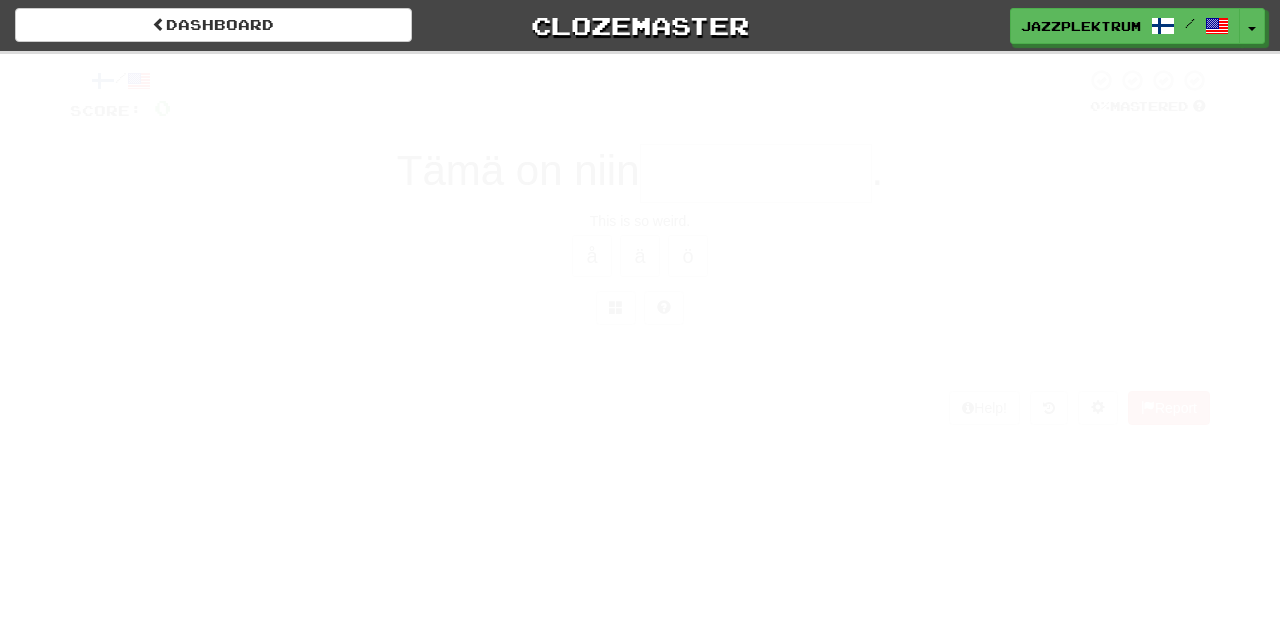 scroll, scrollTop: 0, scrollLeft: 0, axis: both 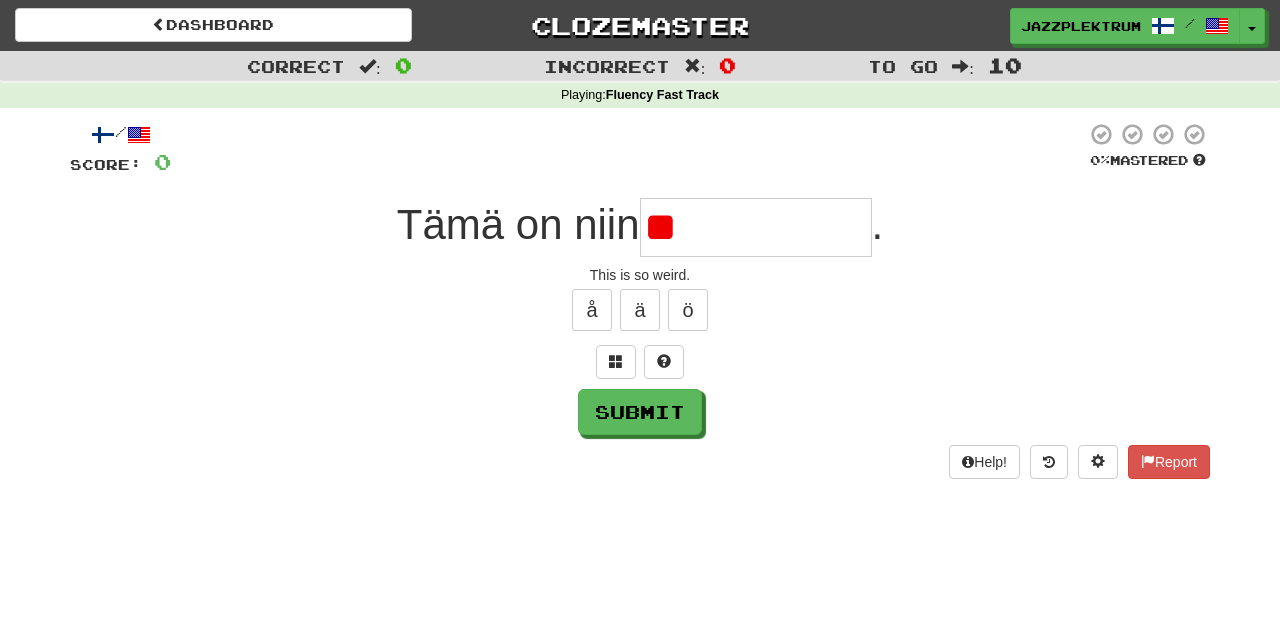 type on "*" 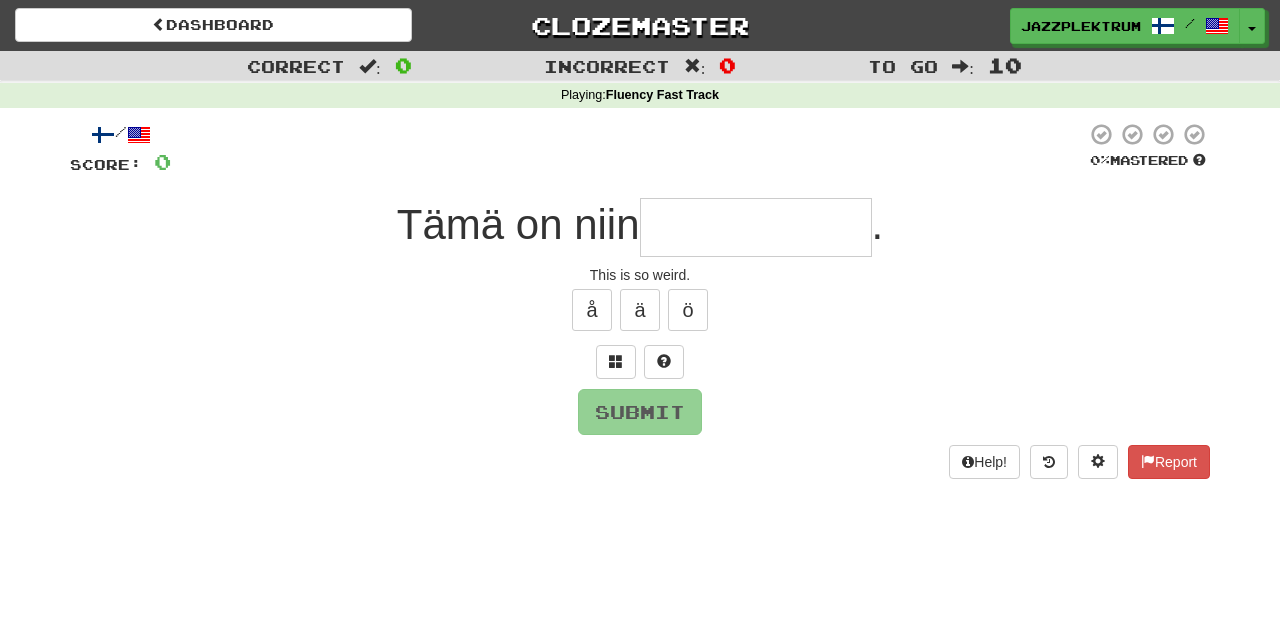 type on "*" 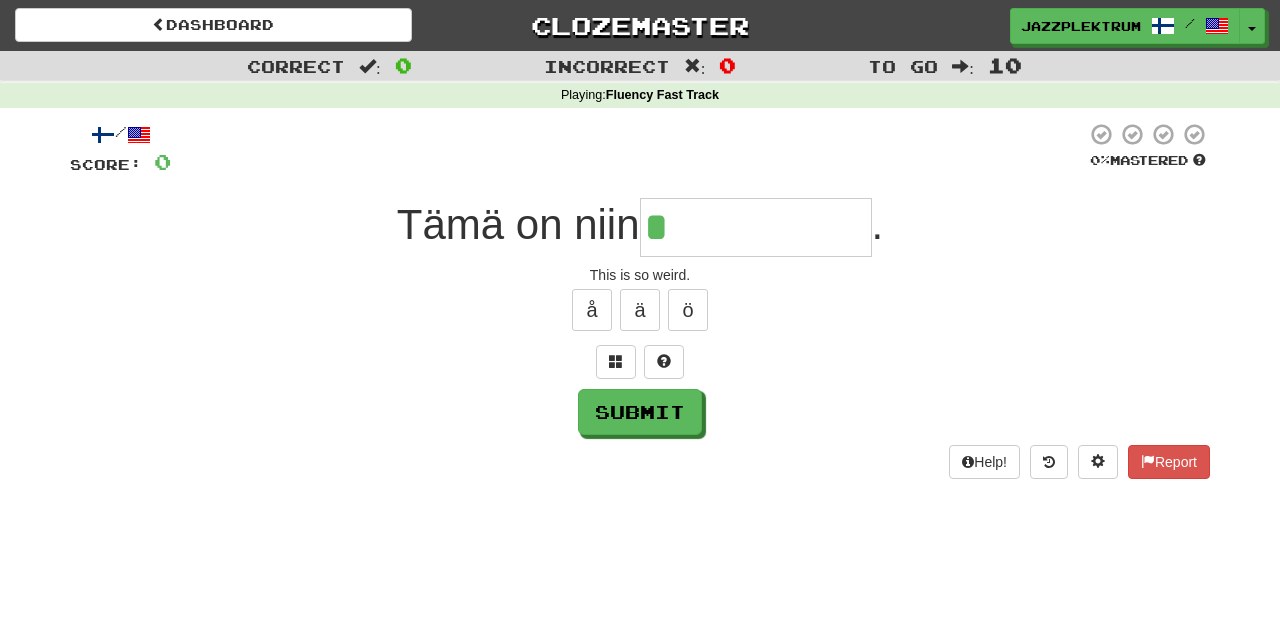 type on "**********" 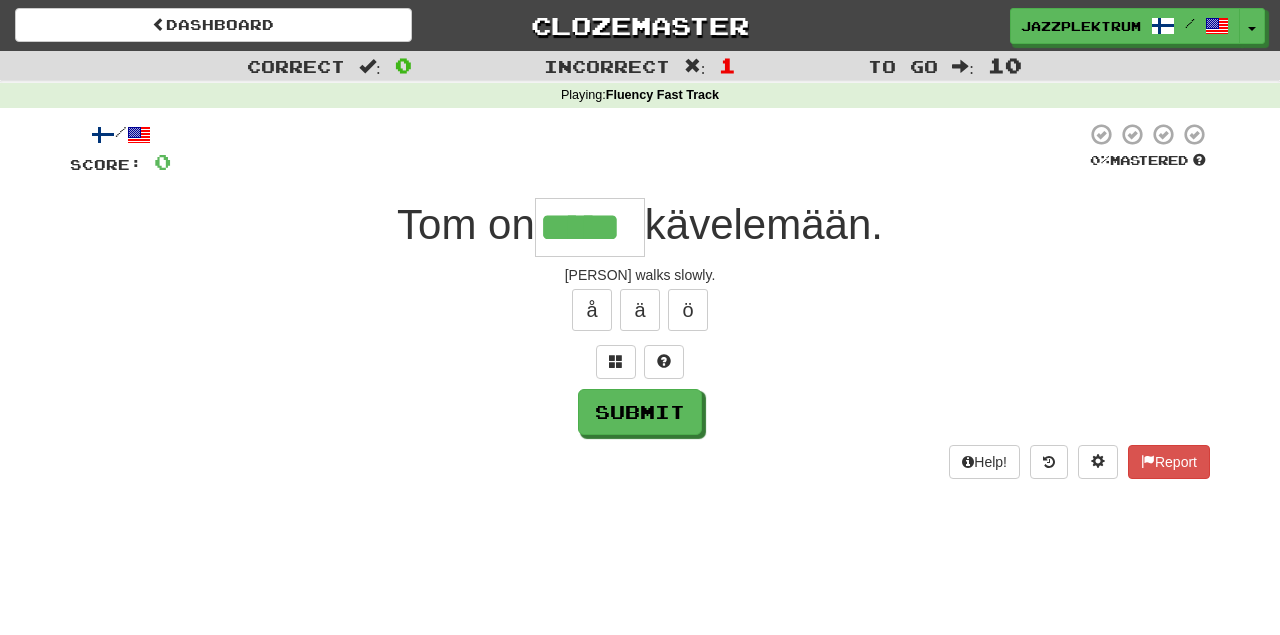 type on "*****" 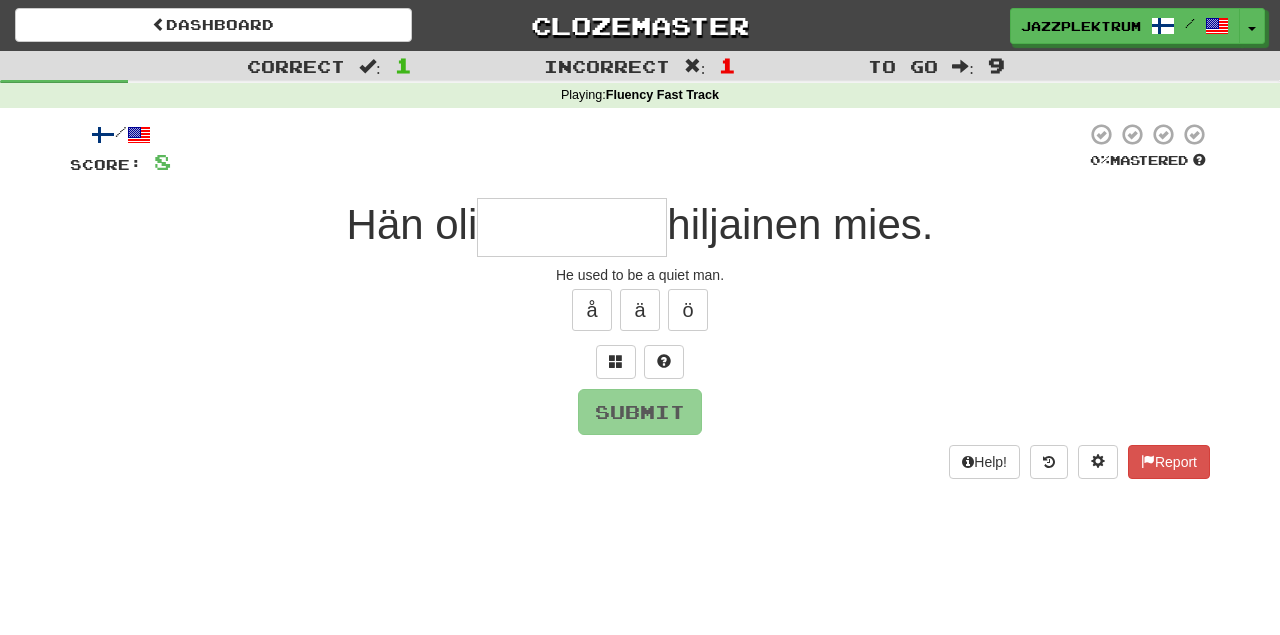 type on "*" 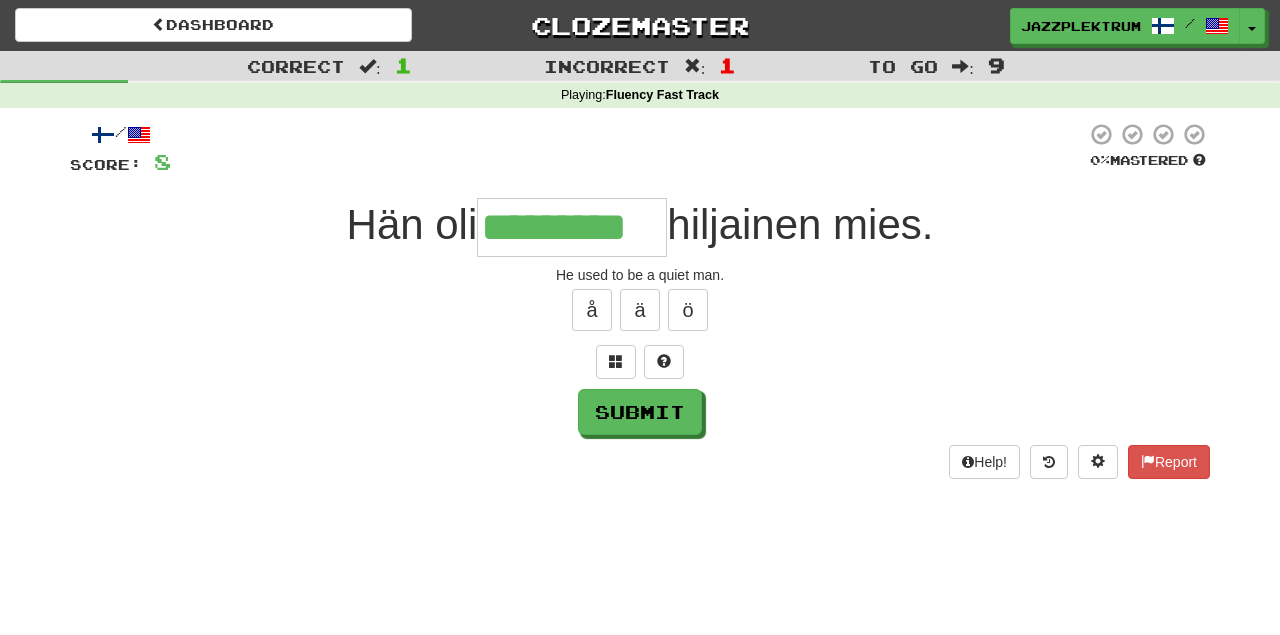 type on "*********" 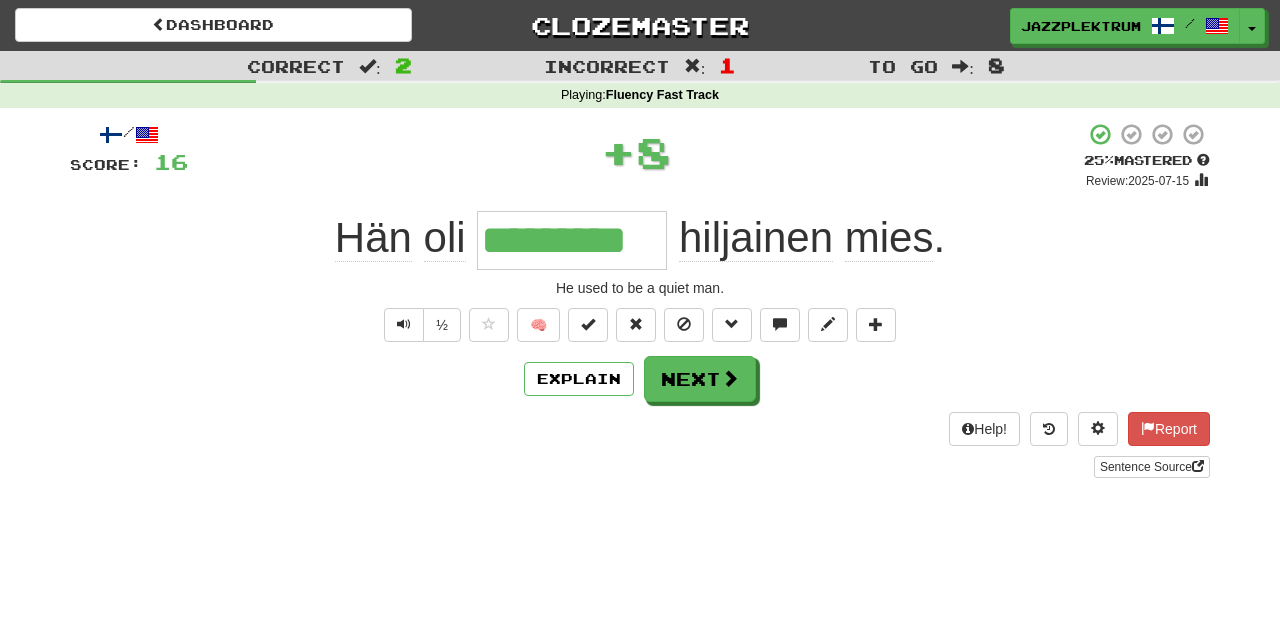 drag, startPoint x: 662, startPoint y: 240, endPoint x: 429, endPoint y: 240, distance: 233 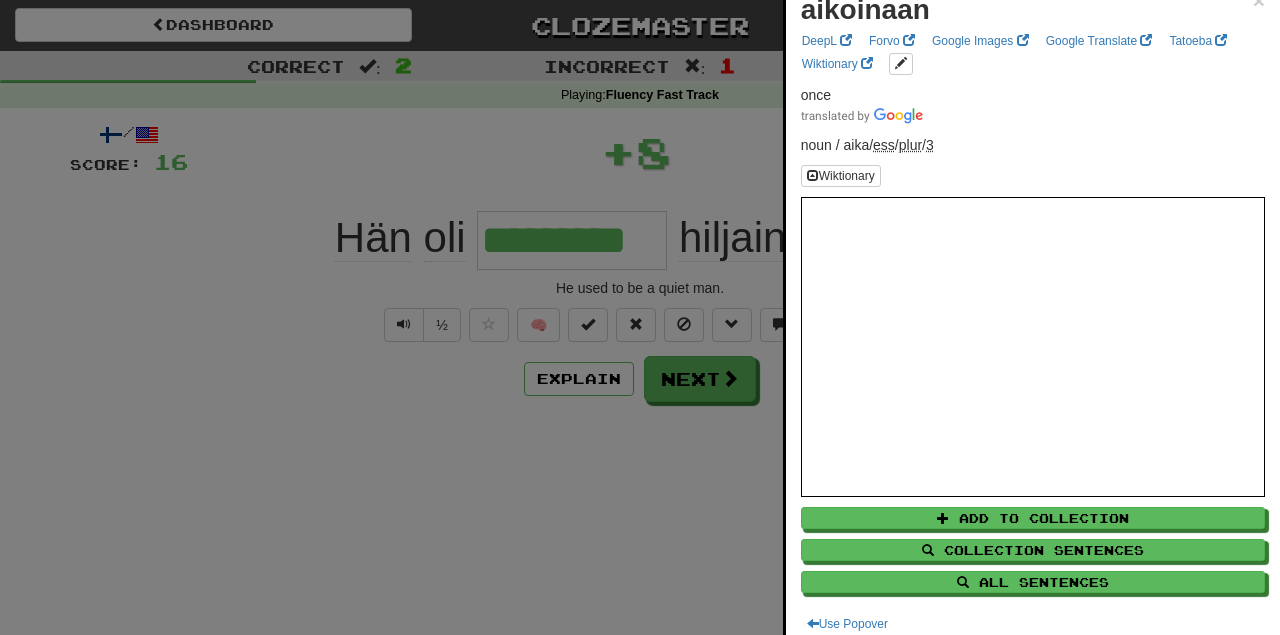 scroll, scrollTop: 36, scrollLeft: 0, axis: vertical 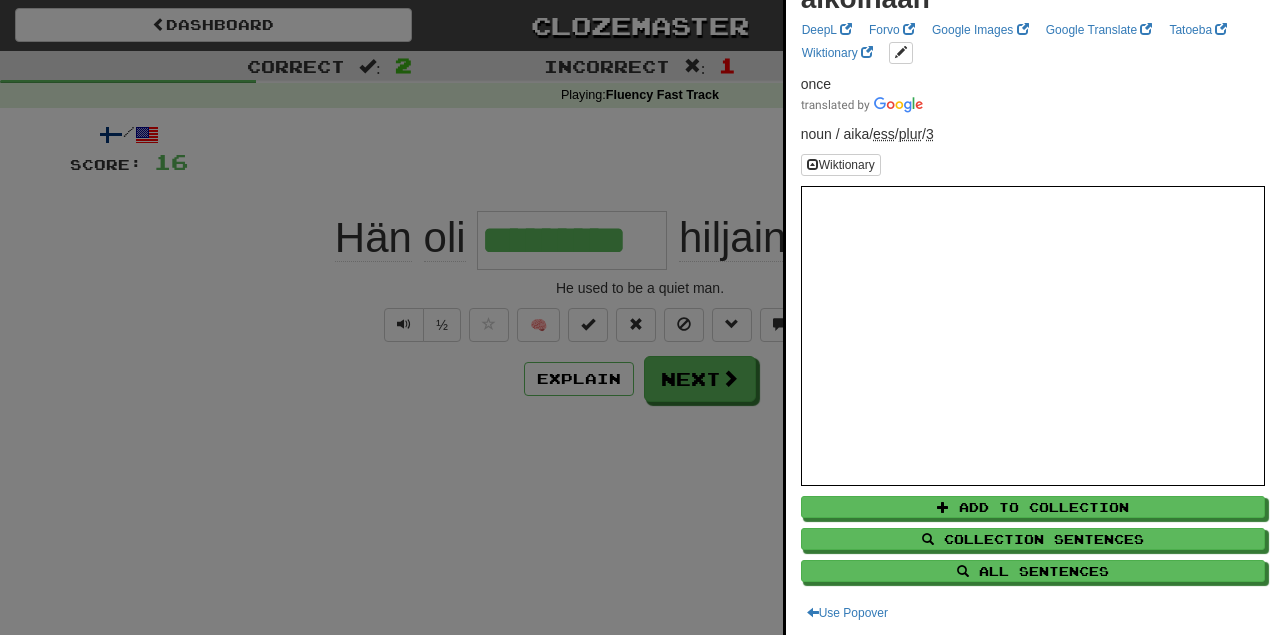 click at bounding box center (640, 317) 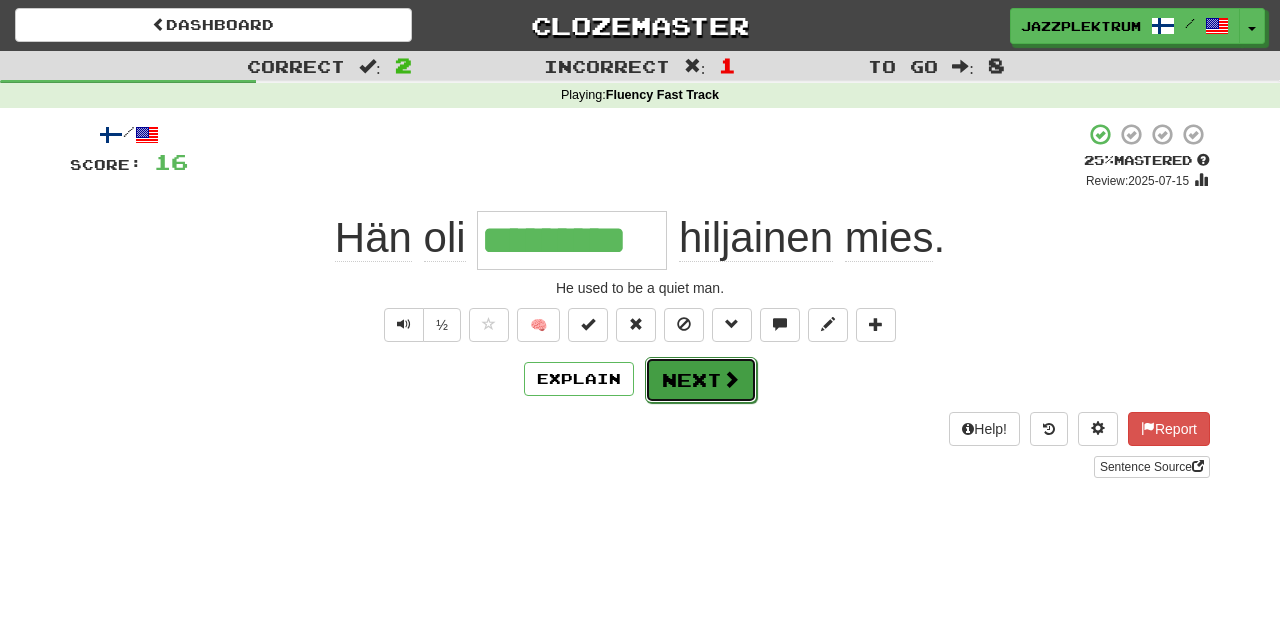 click on "Next" at bounding box center (701, 380) 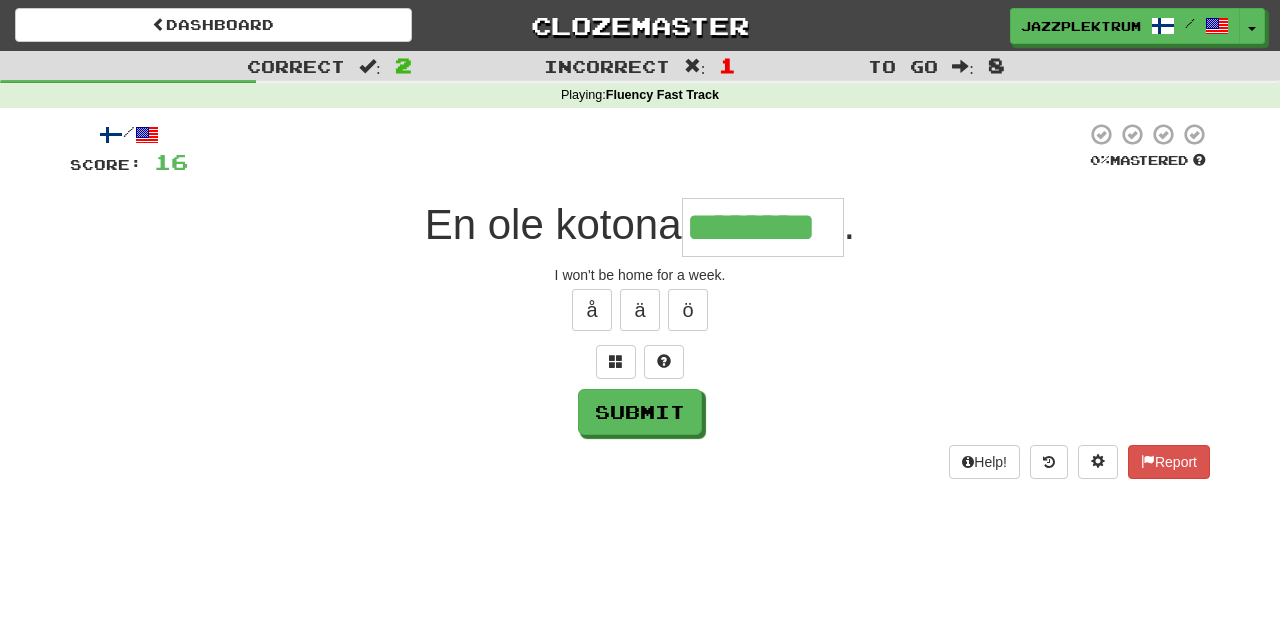 type on "********" 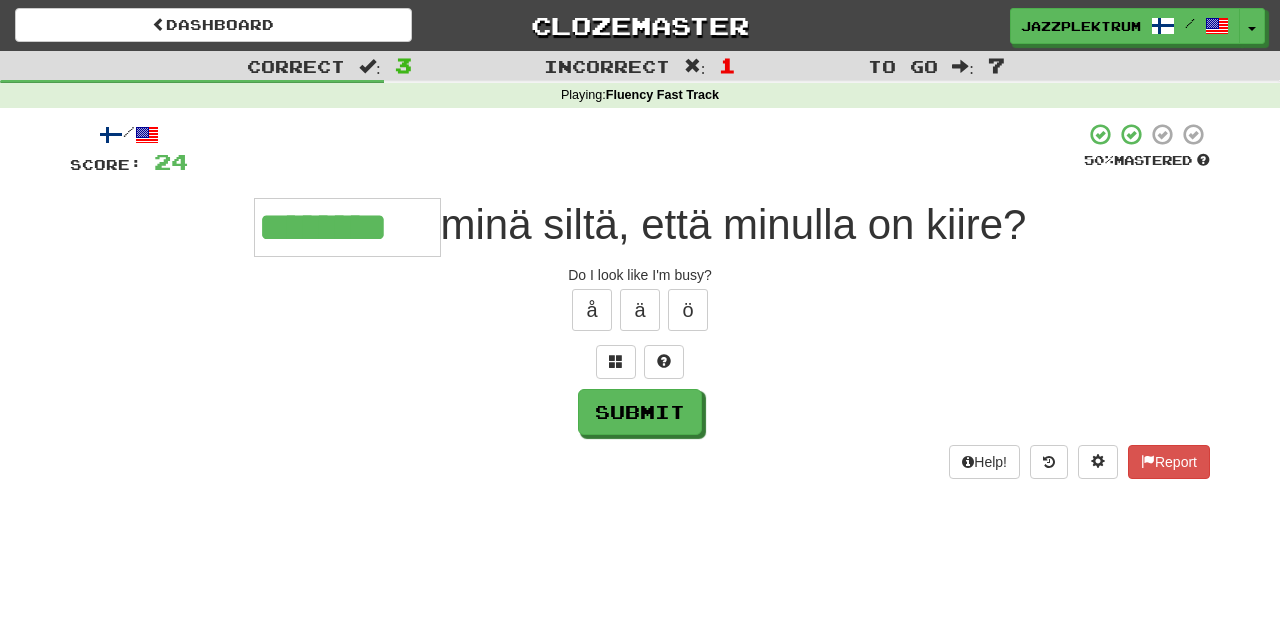 type on "********" 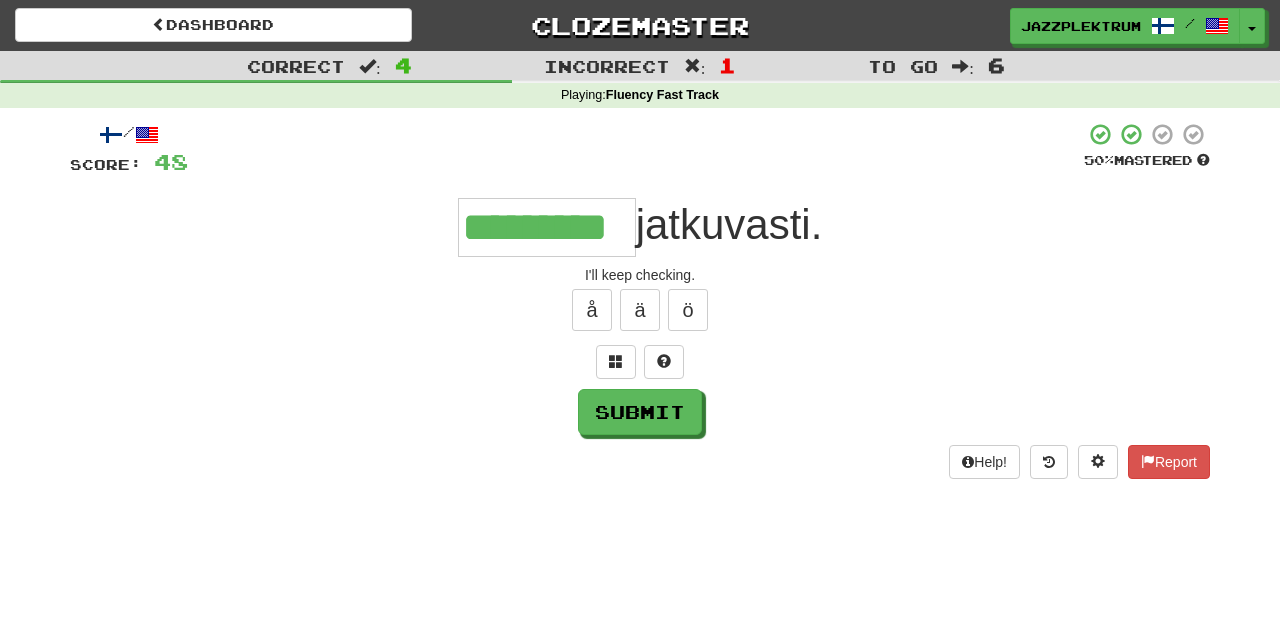 type on "*********" 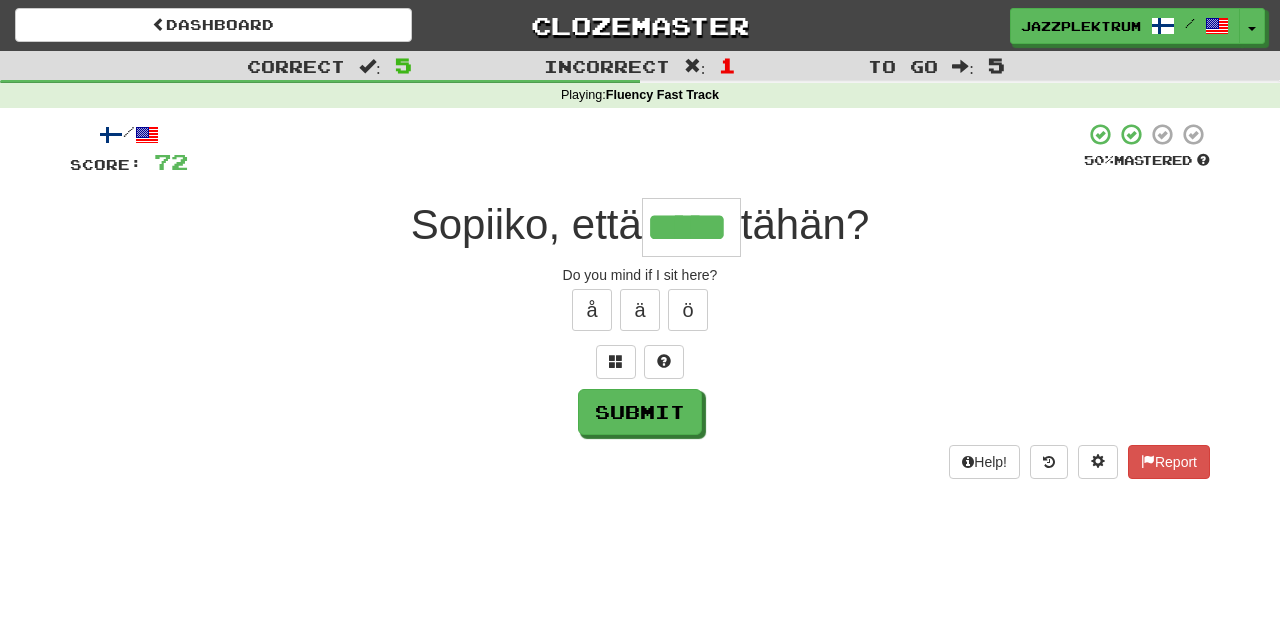 type on "*****" 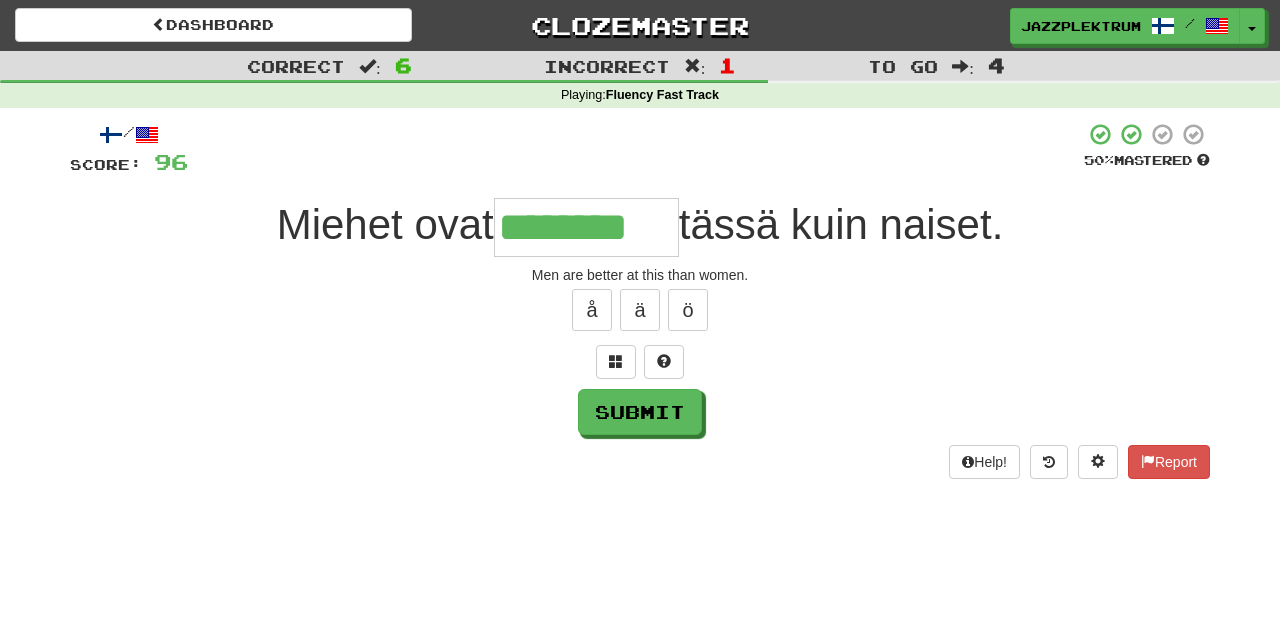 type on "********" 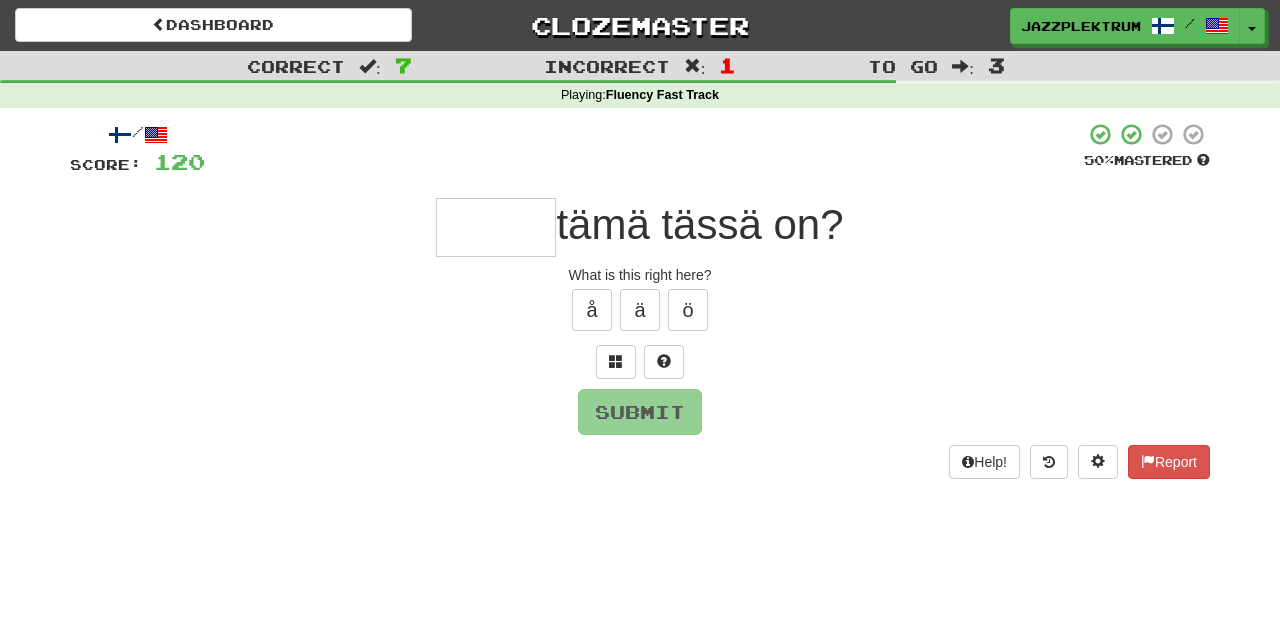 type on "*" 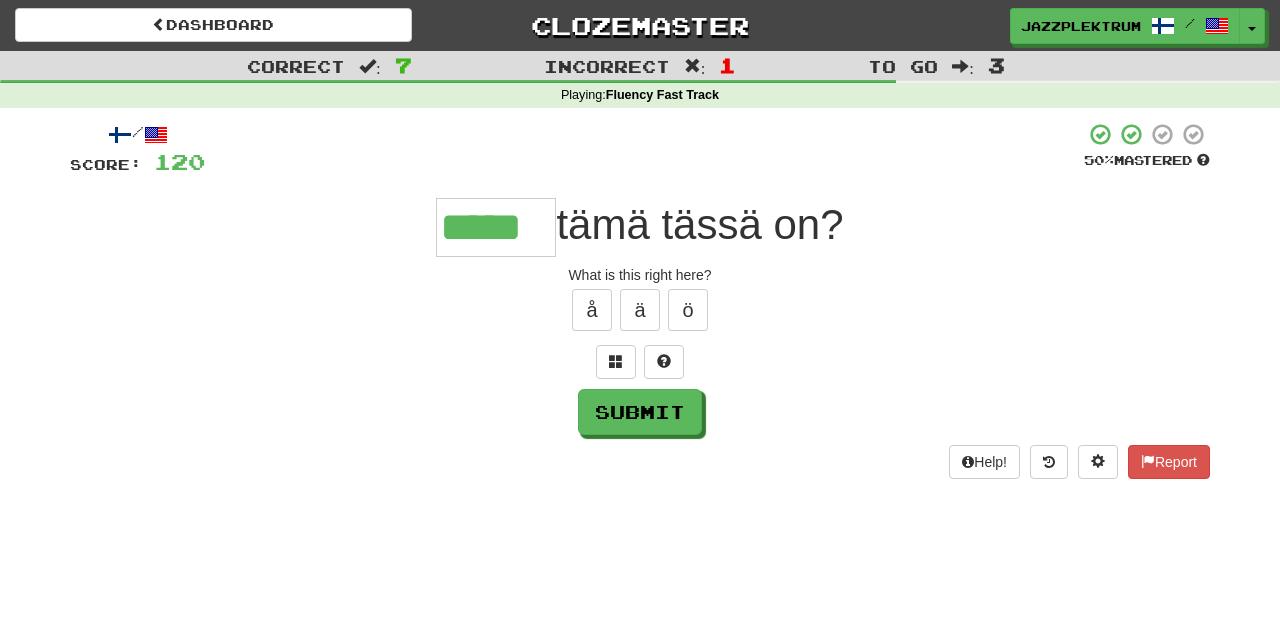 type on "*****" 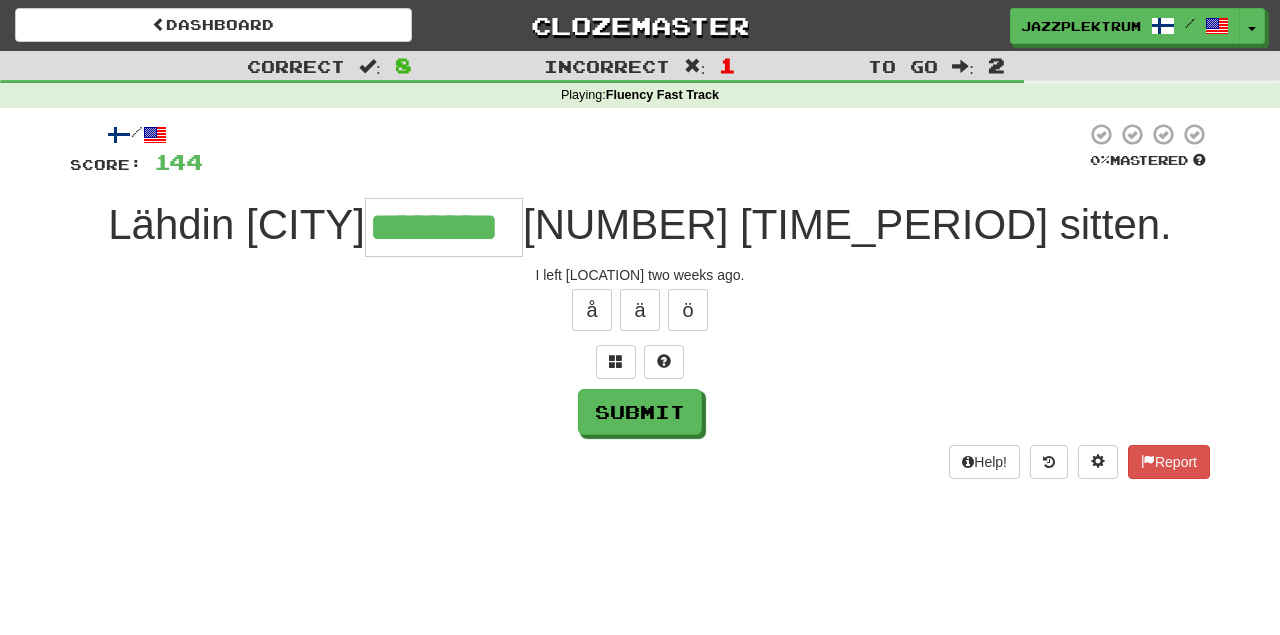 type on "********" 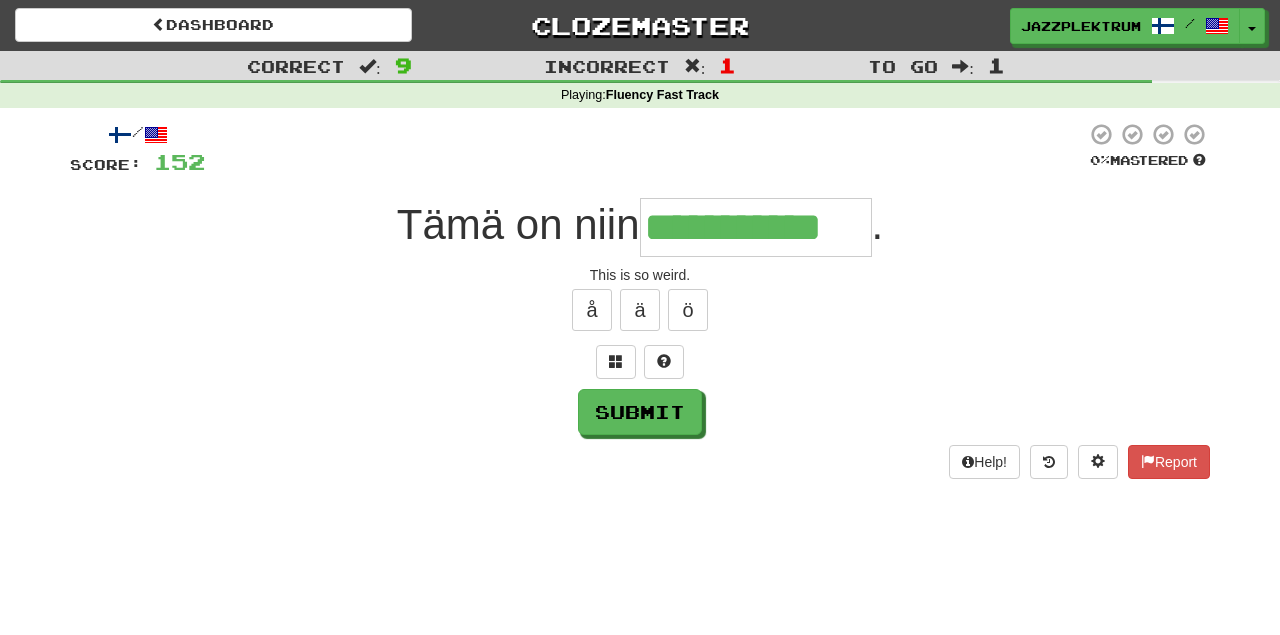 type on "**********" 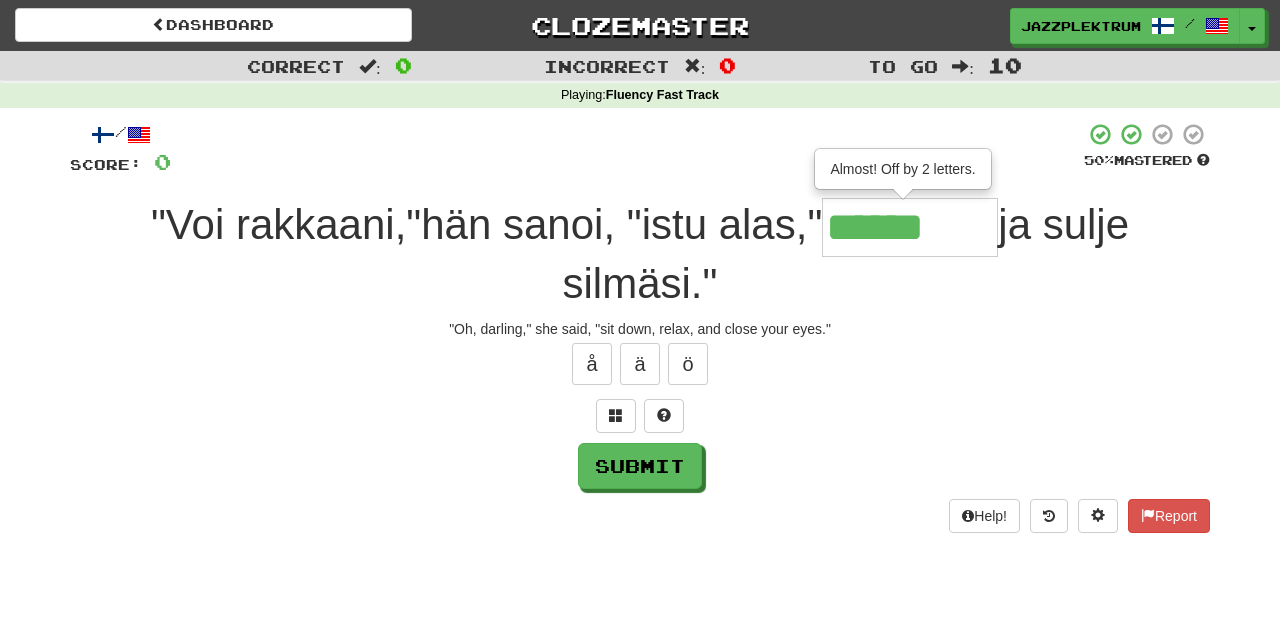 type on "********" 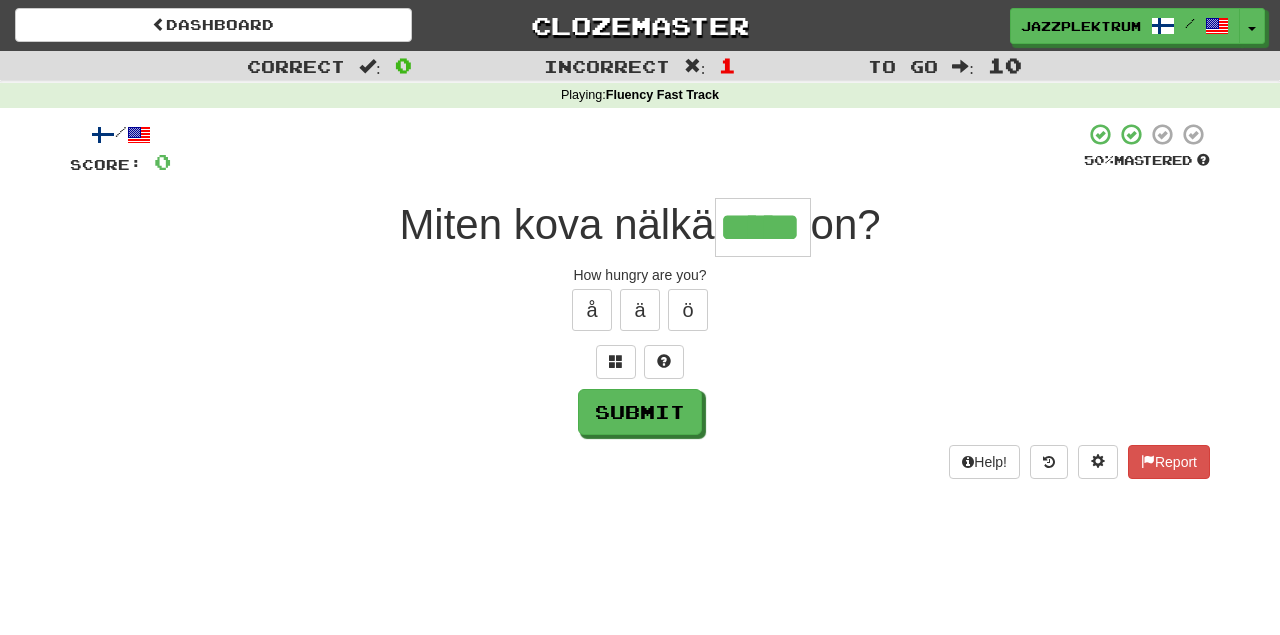 type on "*****" 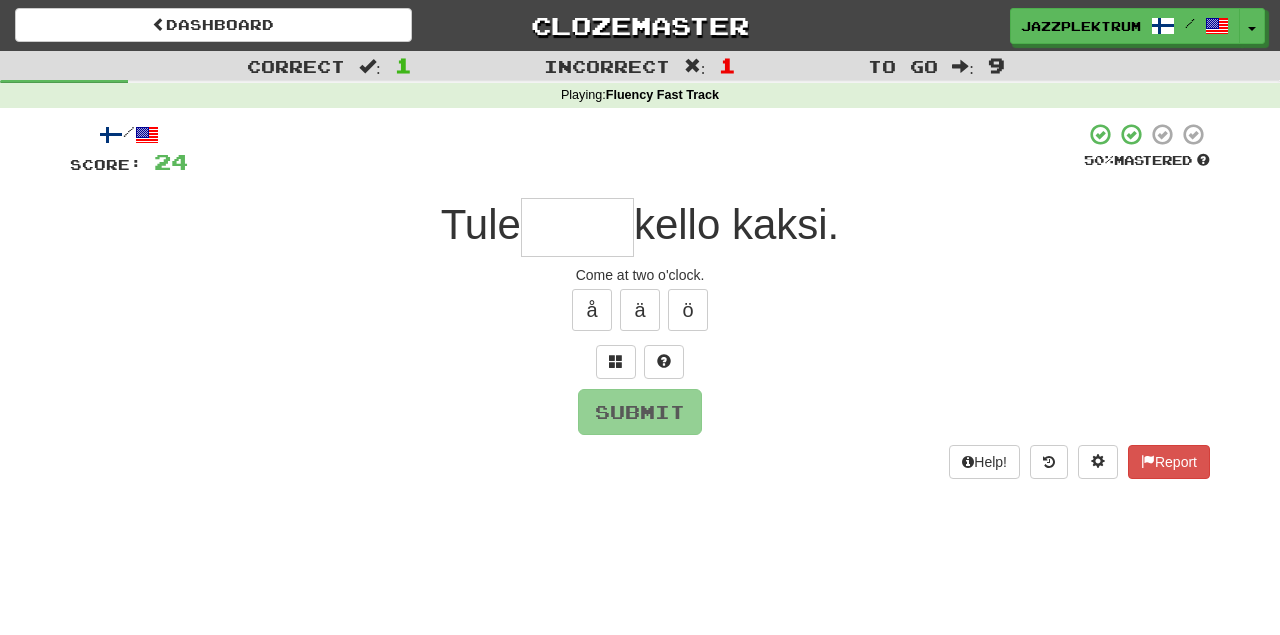 type on "*" 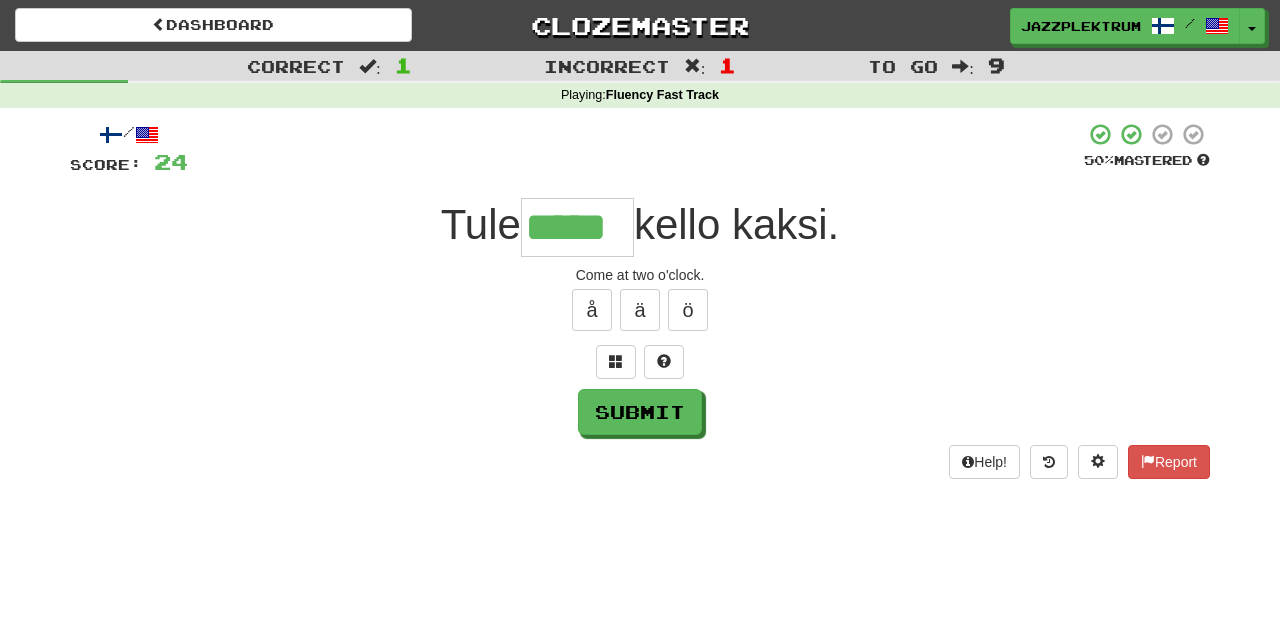 type on "*****" 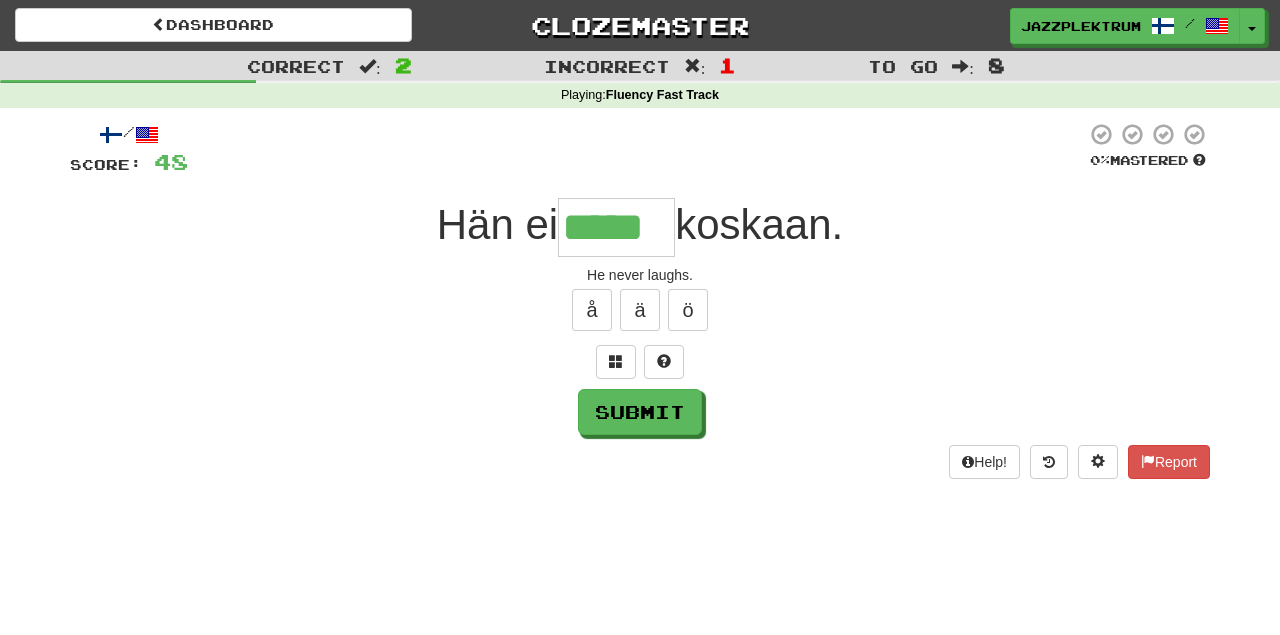 type on "*****" 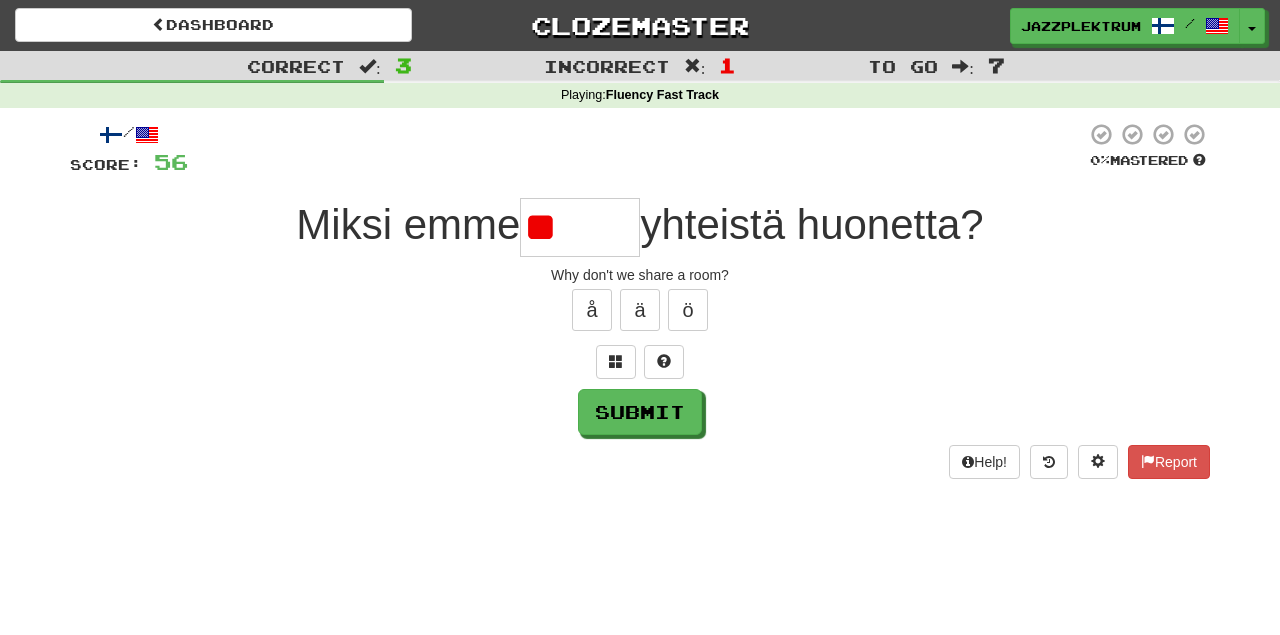 type on "*" 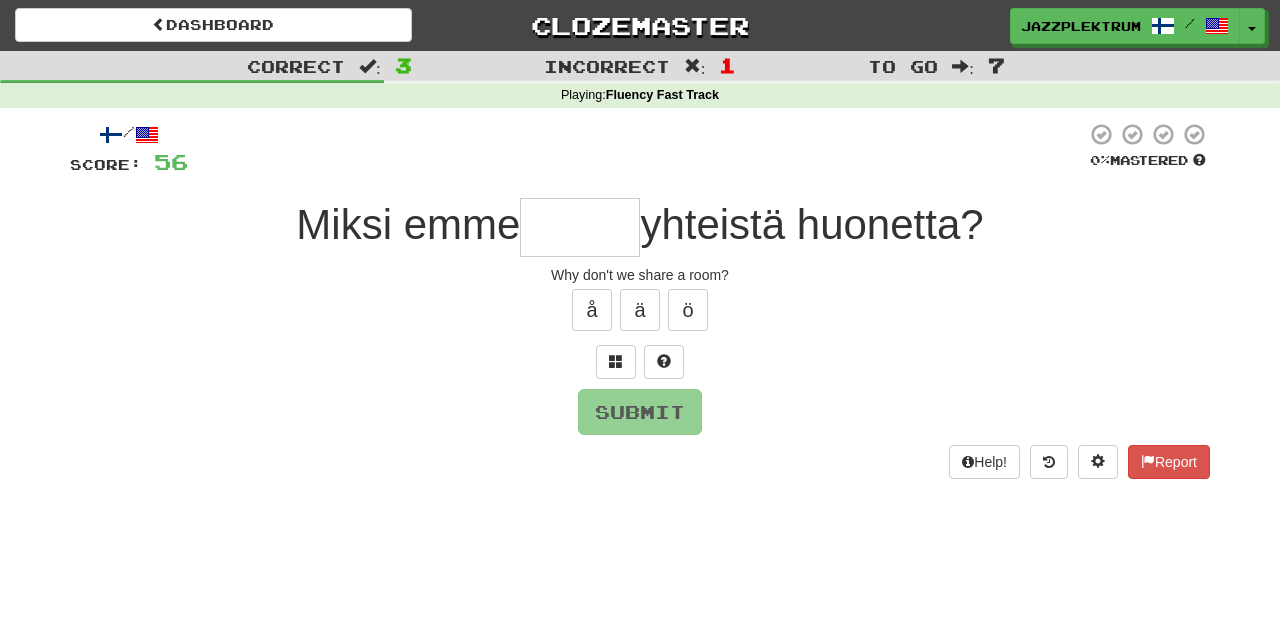 type on "*" 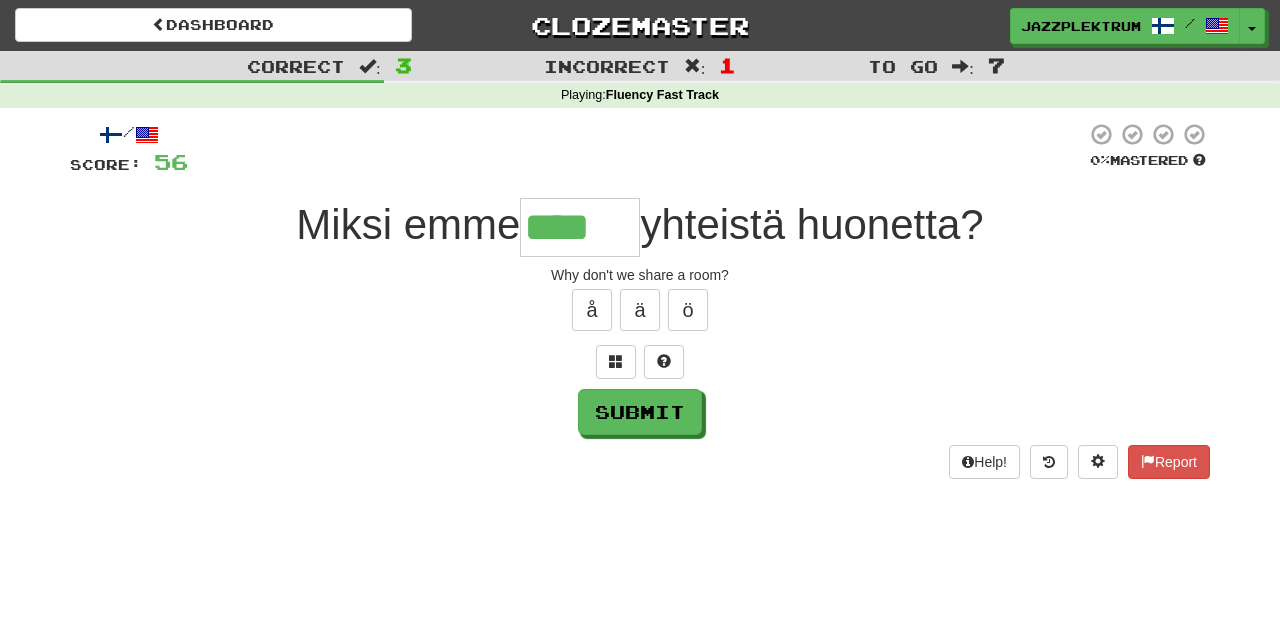 type on "*******" 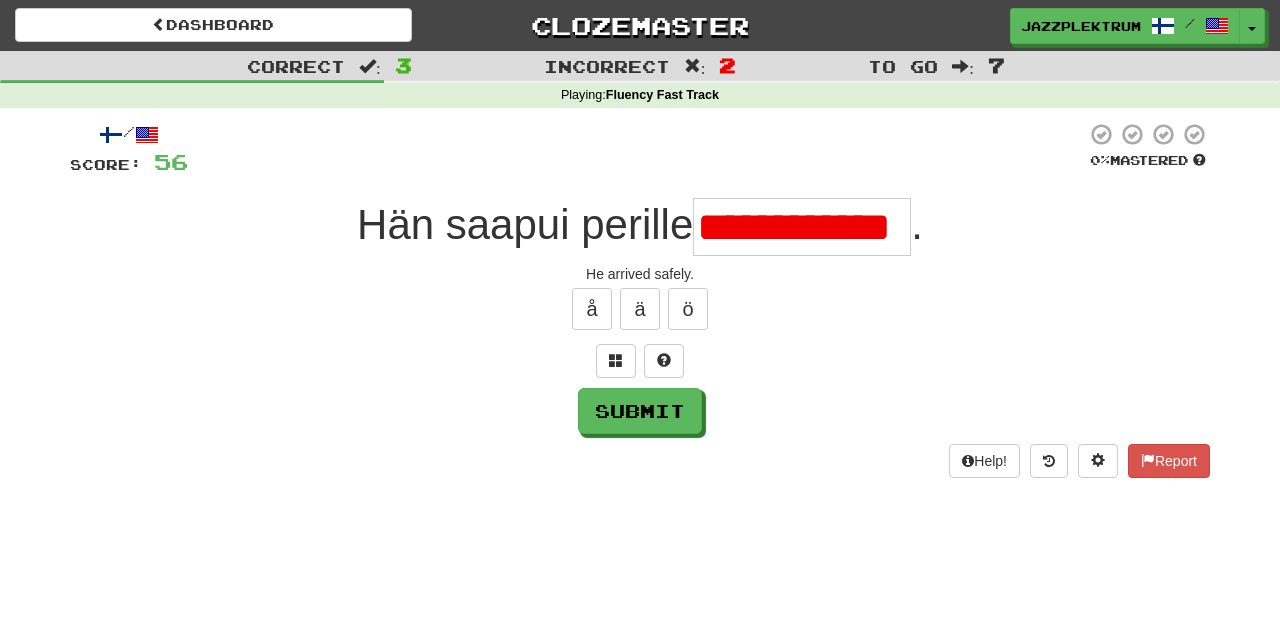 scroll, scrollTop: 0, scrollLeft: 0, axis: both 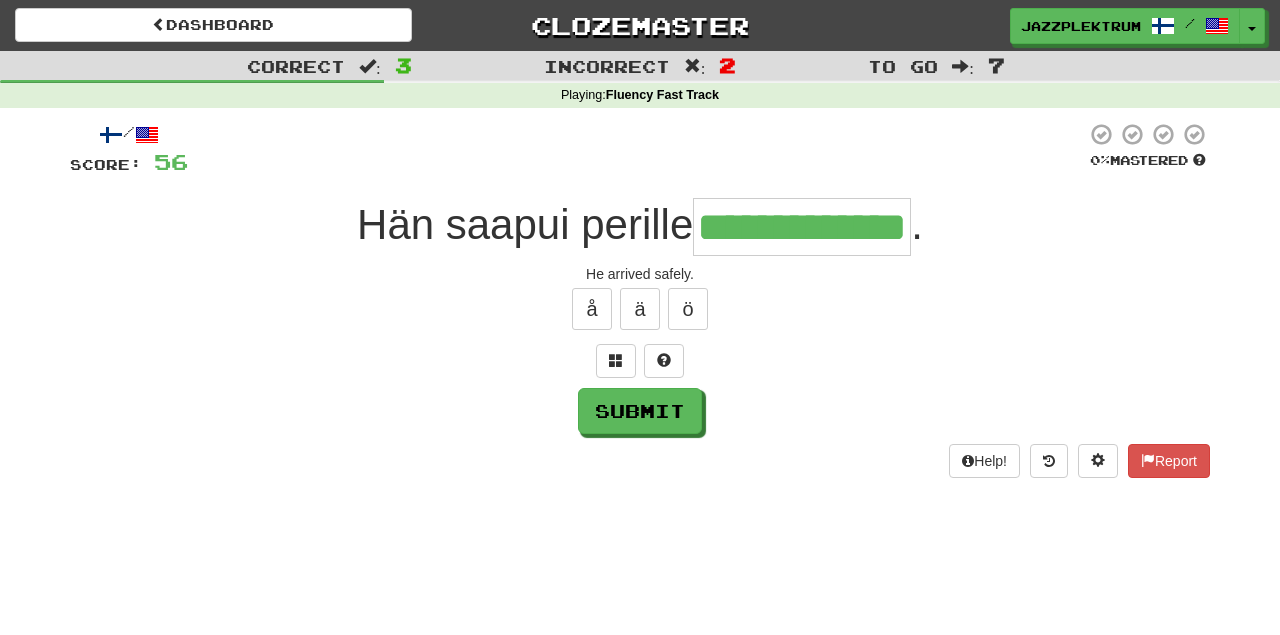 type on "**********" 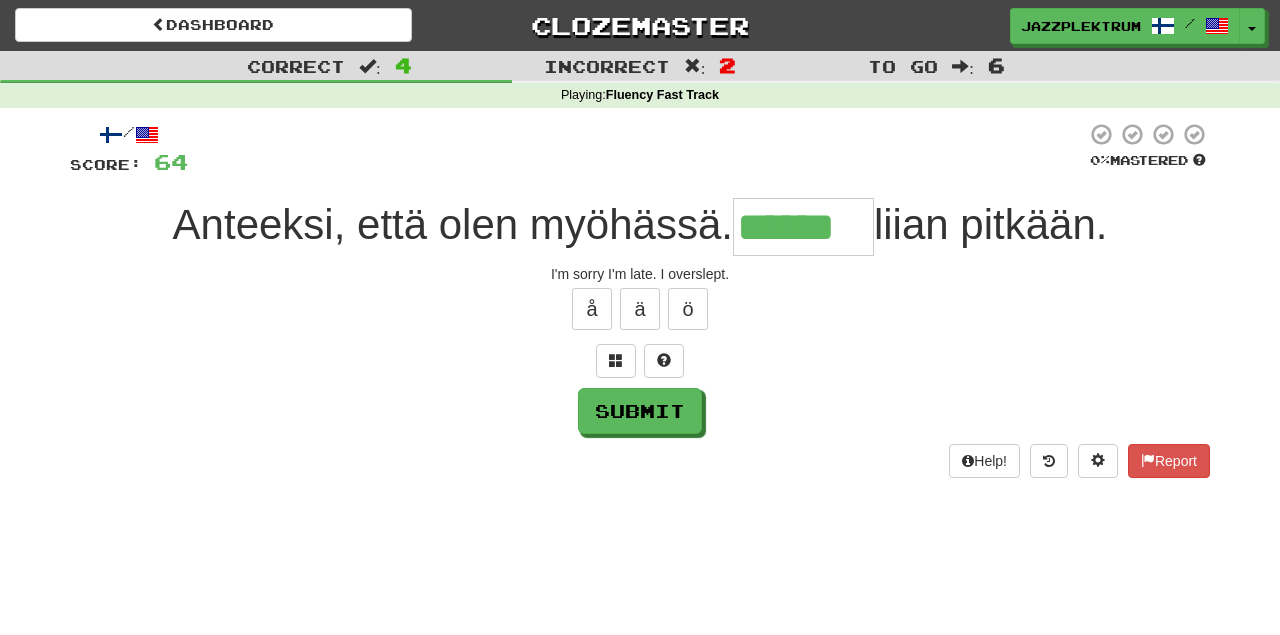 type on "******" 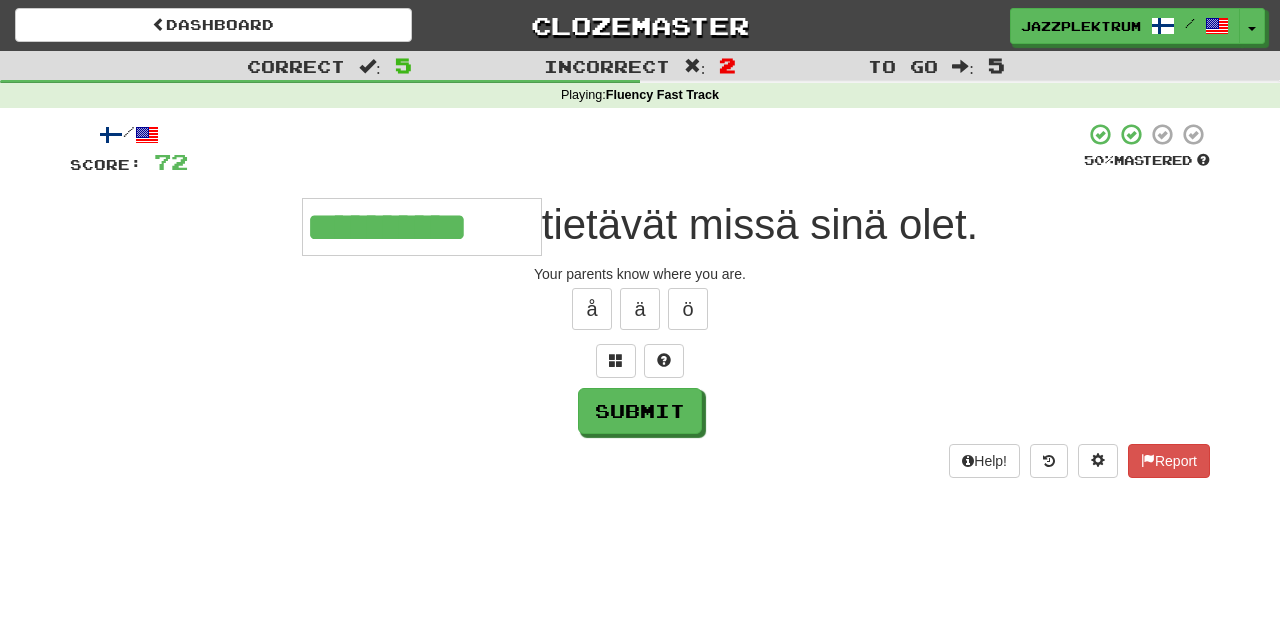 type on "**********" 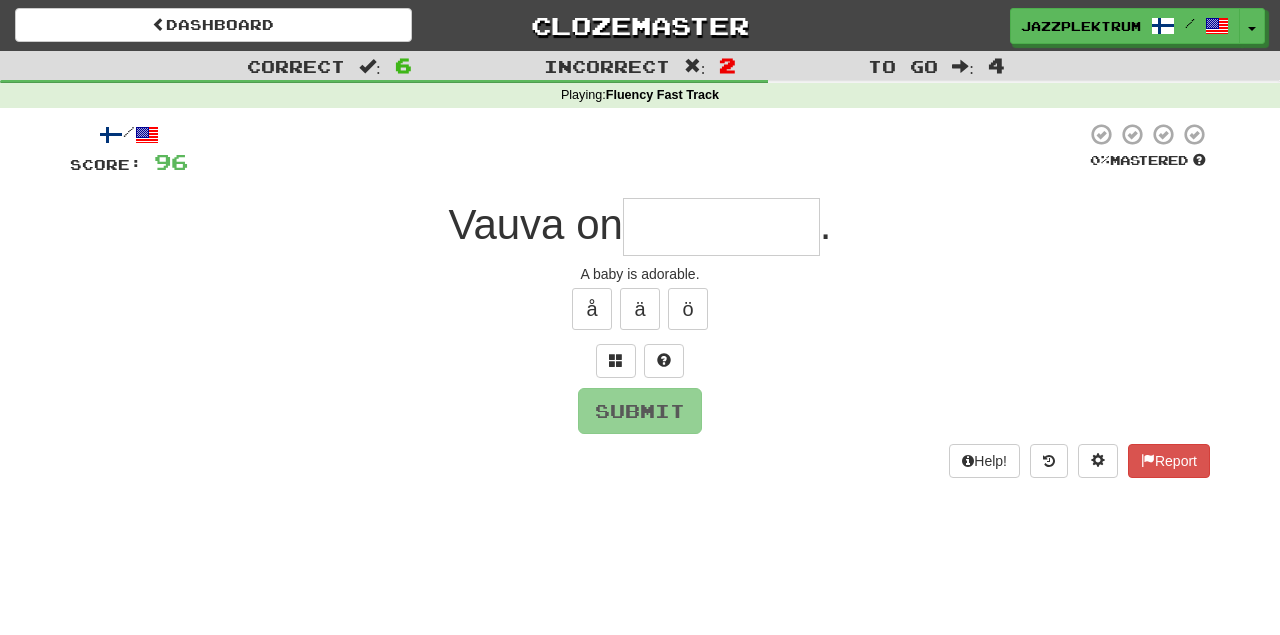 type on "********" 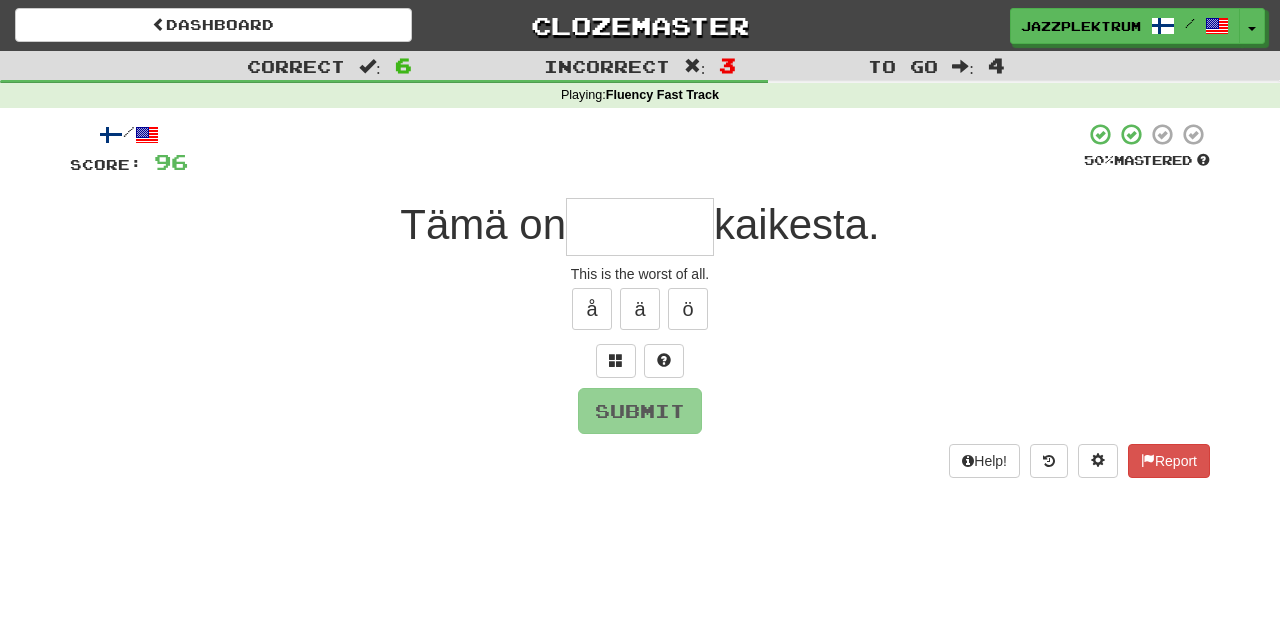type on "*" 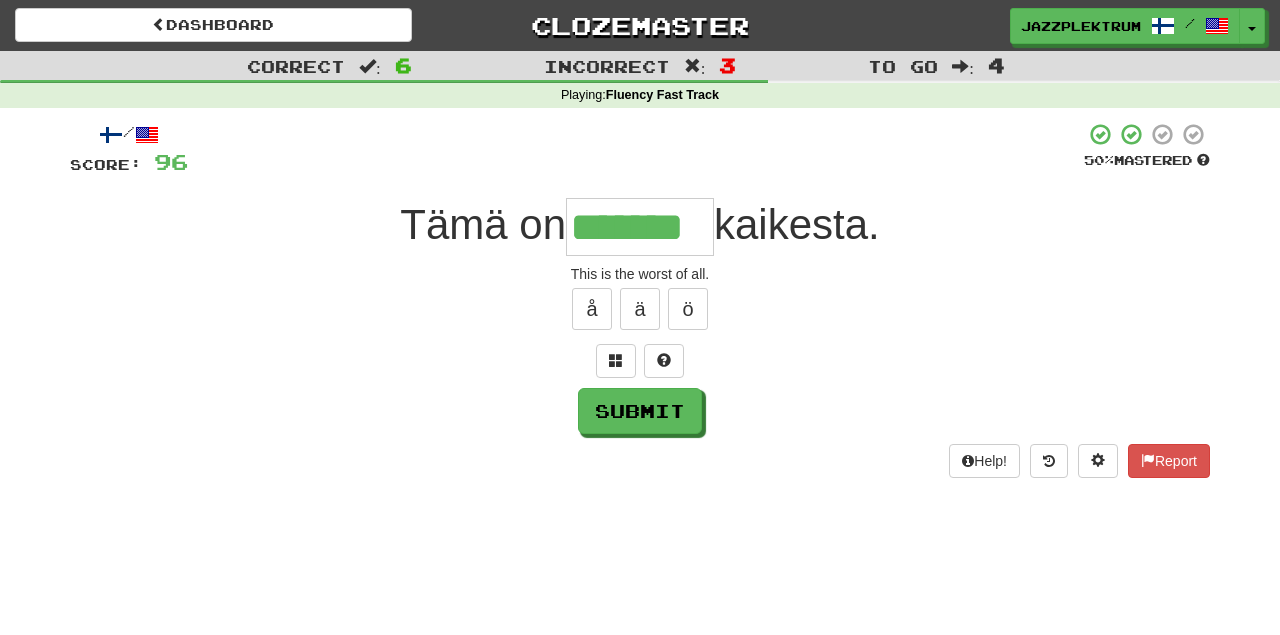 type on "*******" 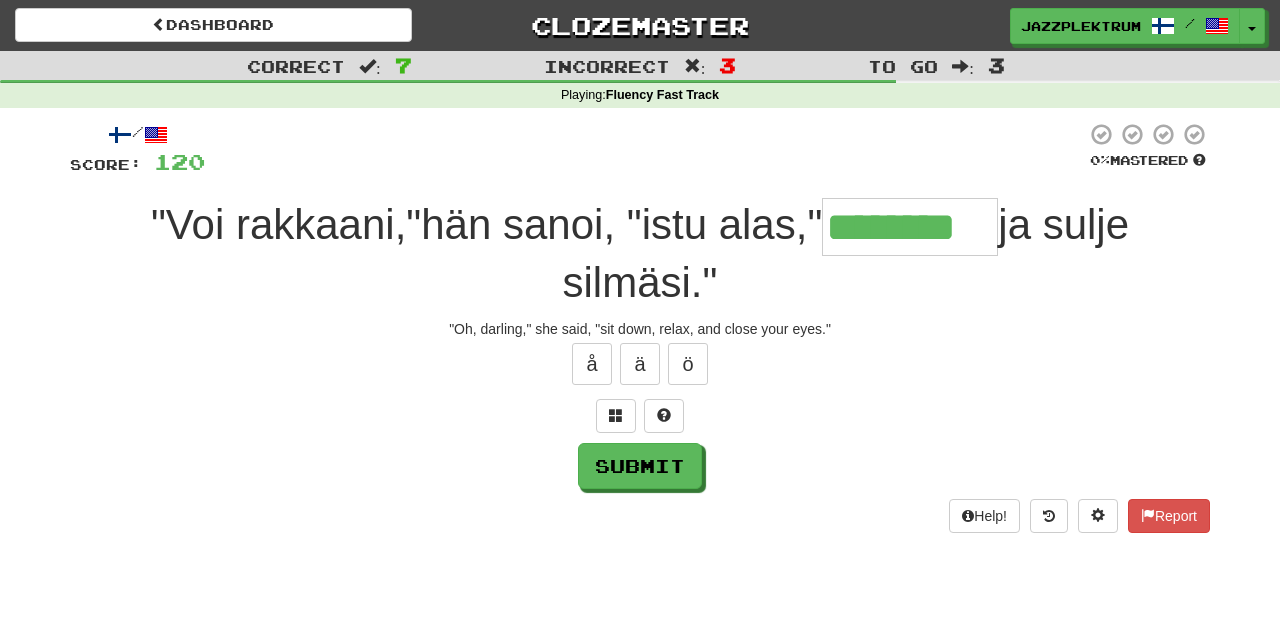 type on "********" 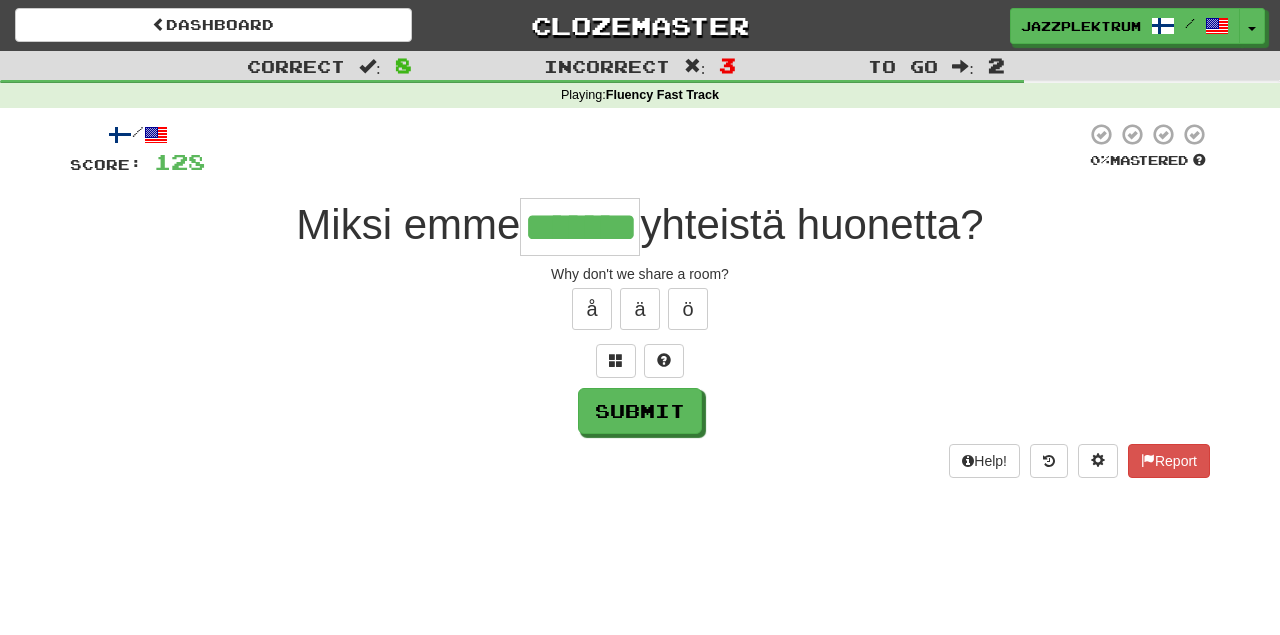 type on "*******" 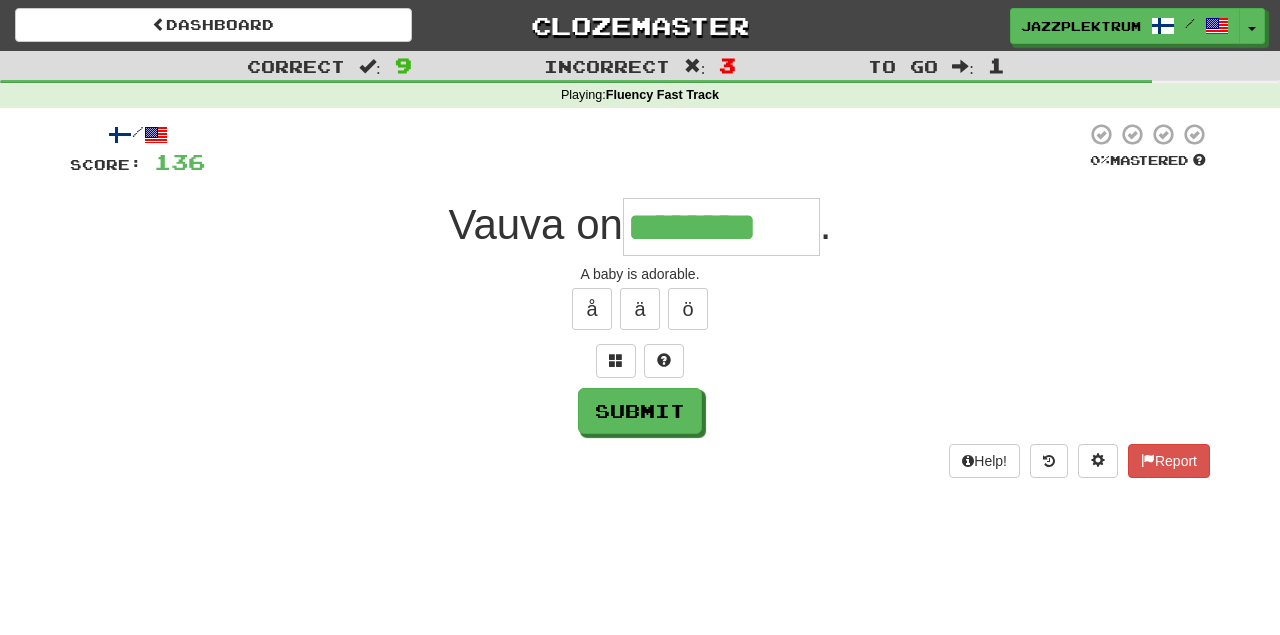 type on "********" 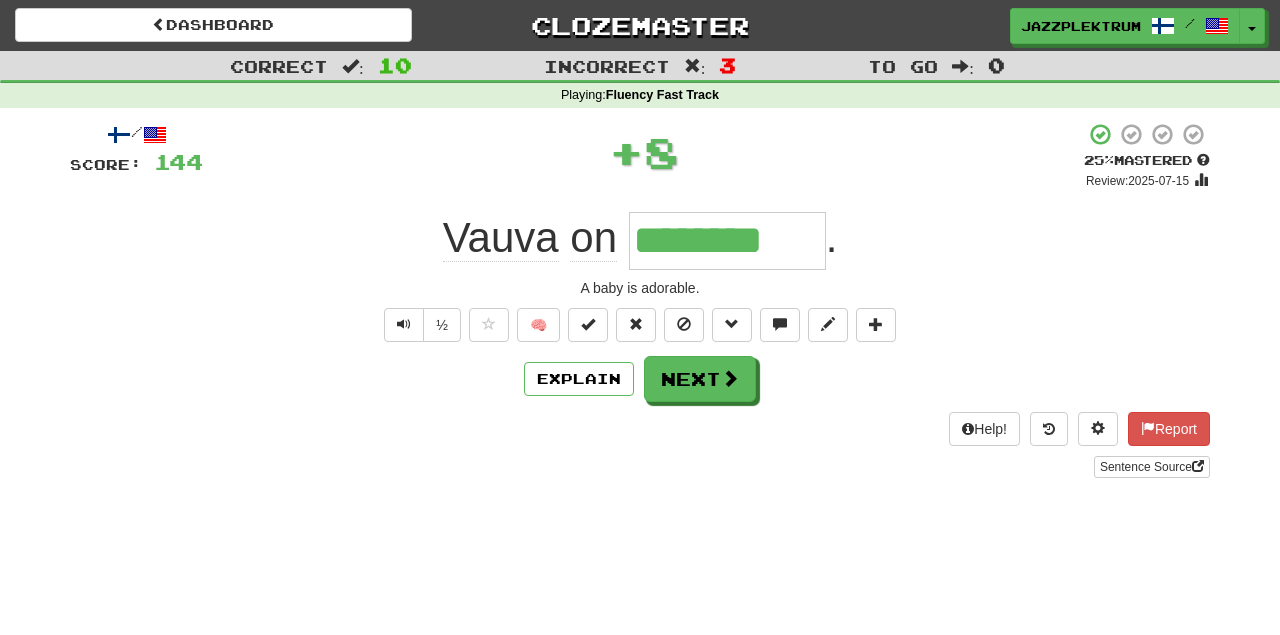 click on "/ Score: 144 + 8 25 % Mastered Review: [DATE] [PERSON] on ******** . A baby is adorable. ½ 🧠 Explain Next Help! Report Sentence Source" at bounding box center (640, 300) 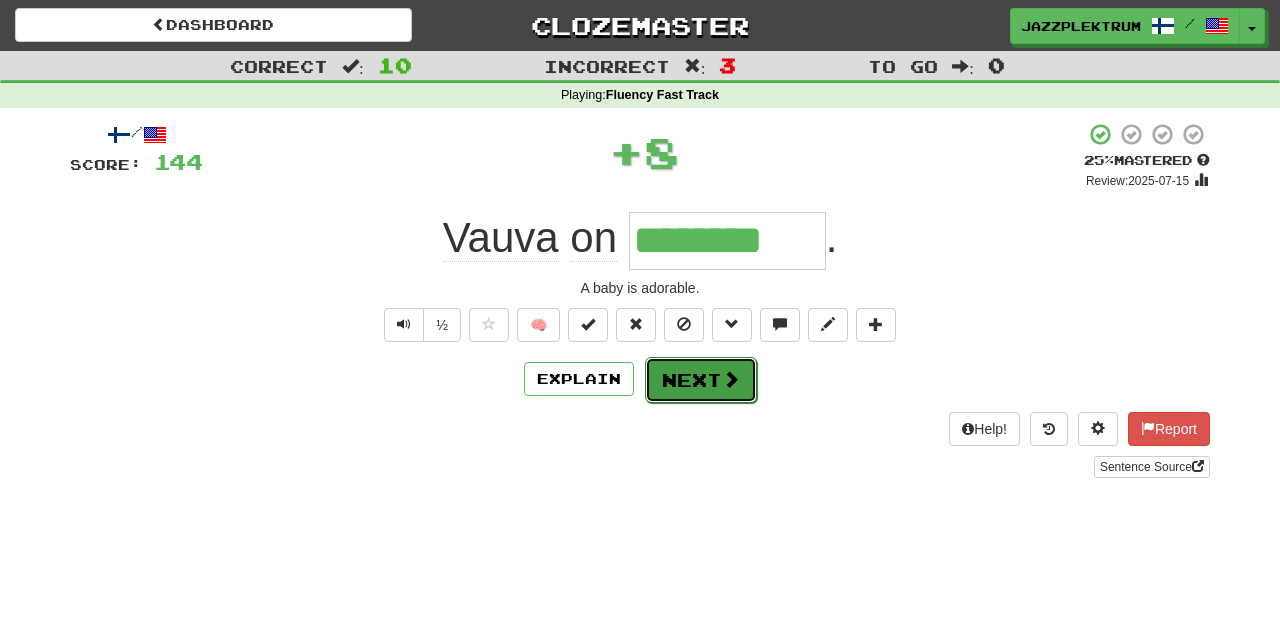 click on "Next" at bounding box center [701, 380] 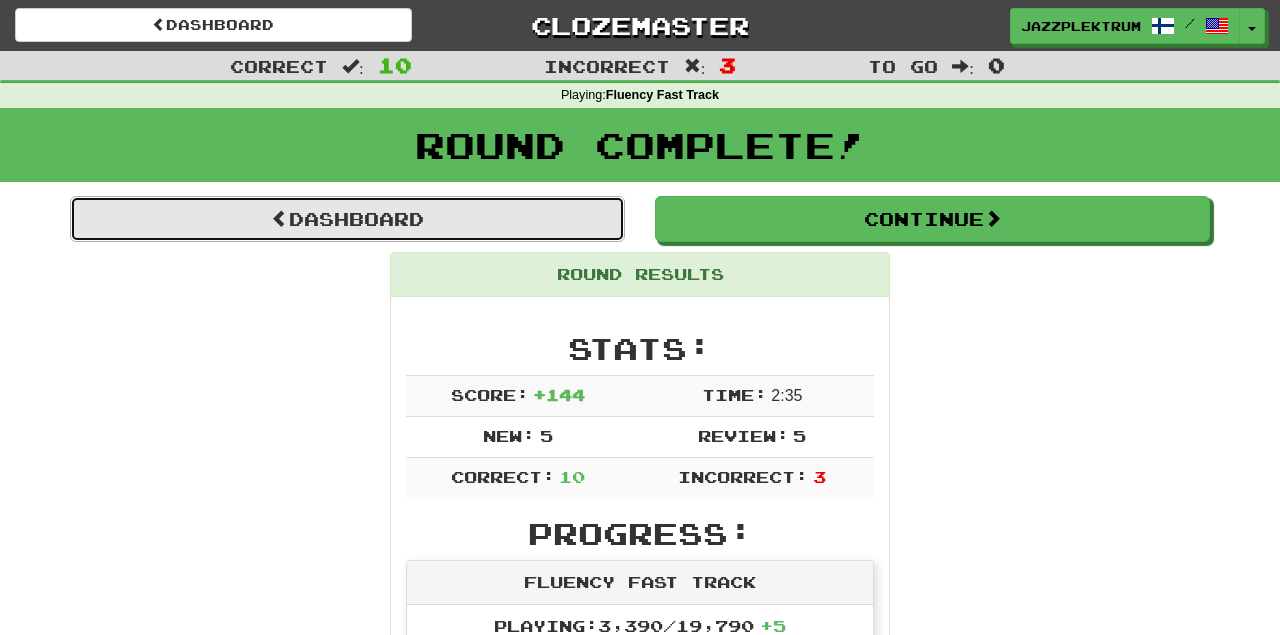 click on "Dashboard" at bounding box center [347, 219] 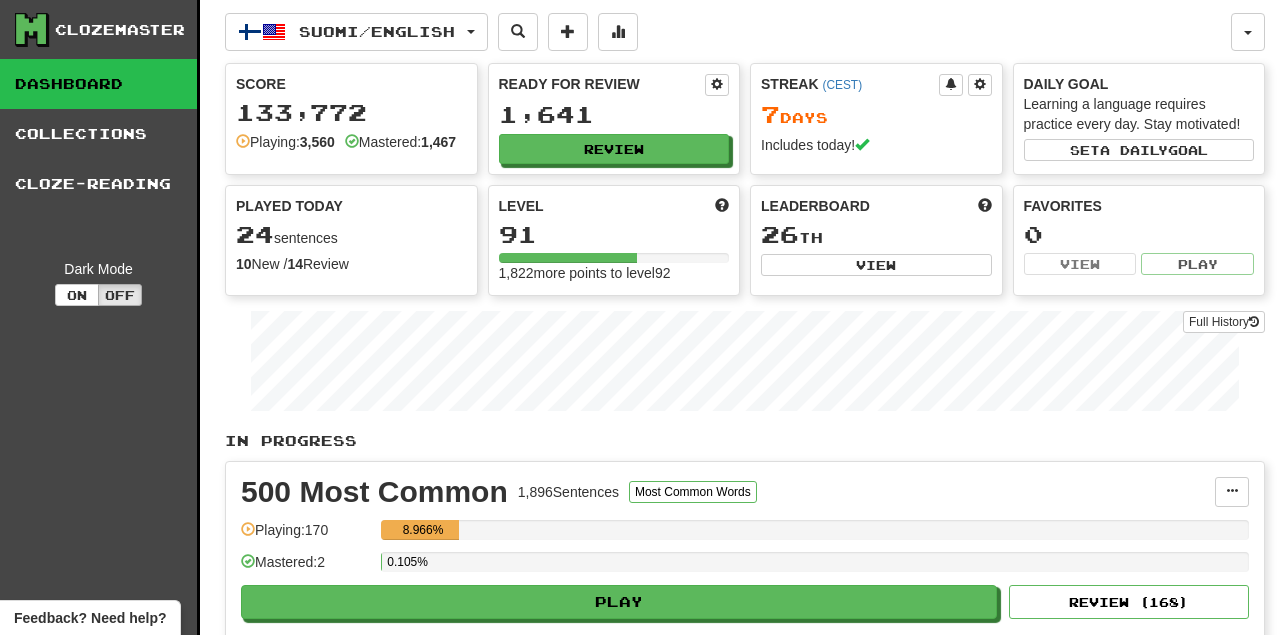 scroll, scrollTop: 0, scrollLeft: 0, axis: both 